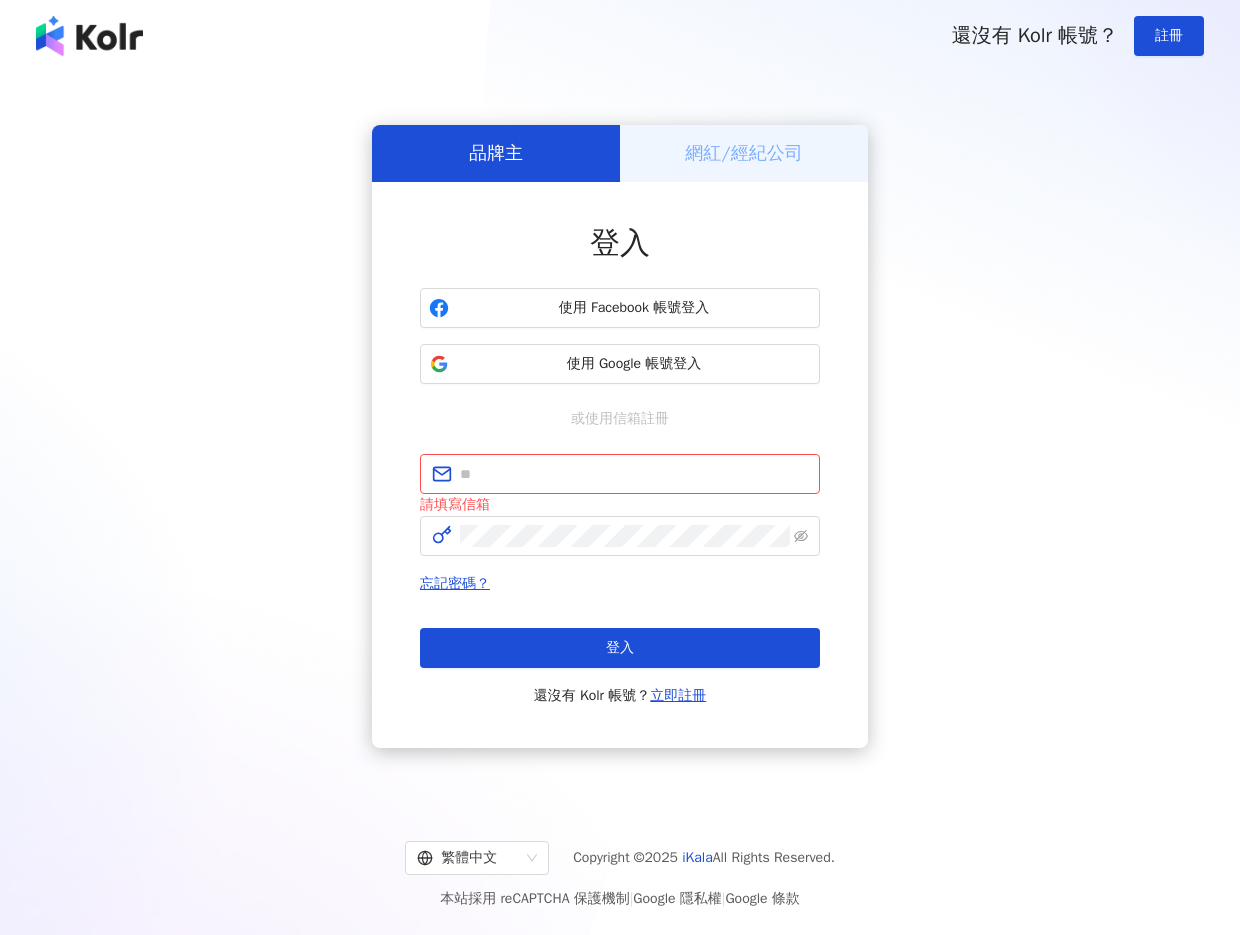 scroll, scrollTop: 0, scrollLeft: 0, axis: both 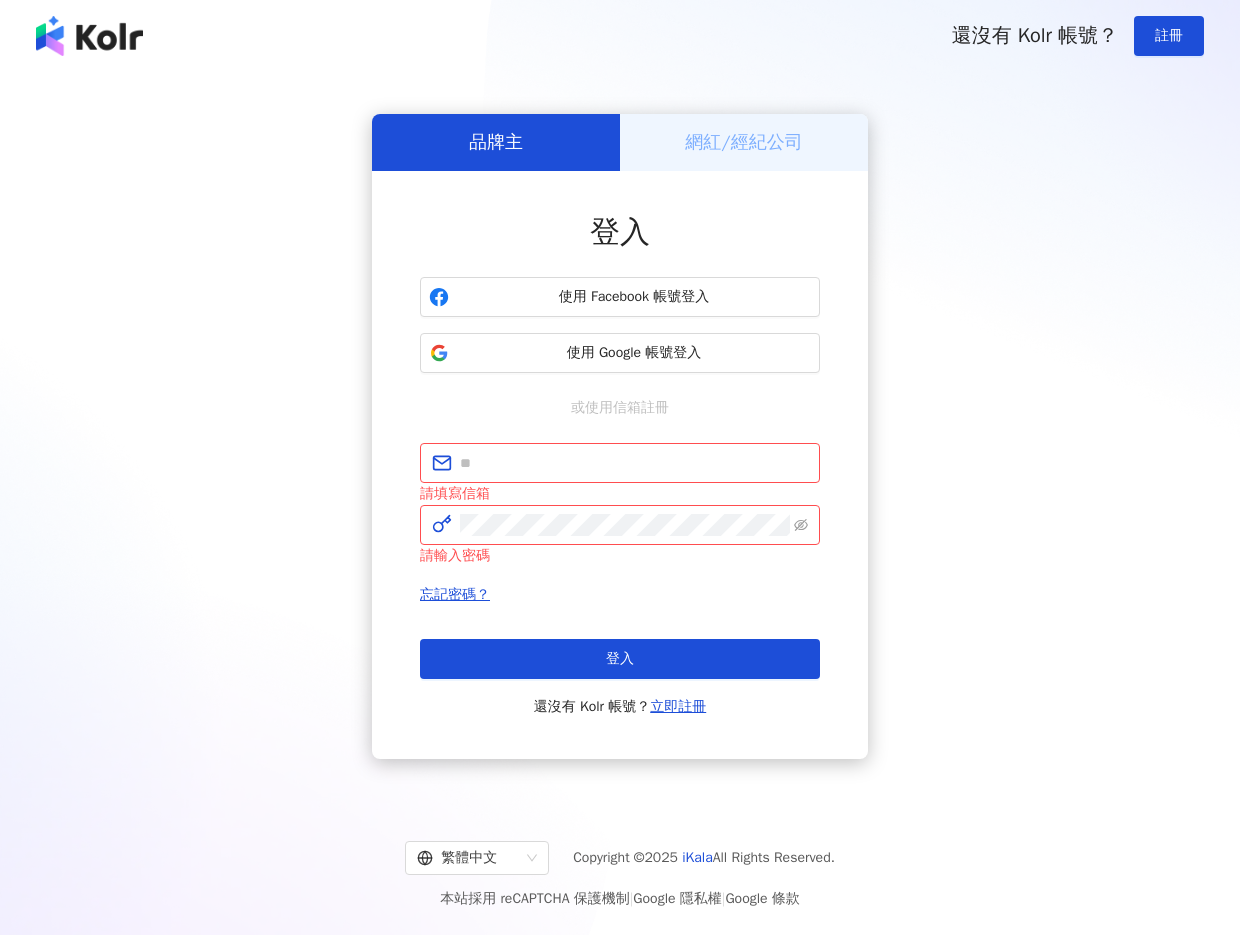 drag, startPoint x: 735, startPoint y: 142, endPoint x: 699, endPoint y: 152, distance: 37.363083 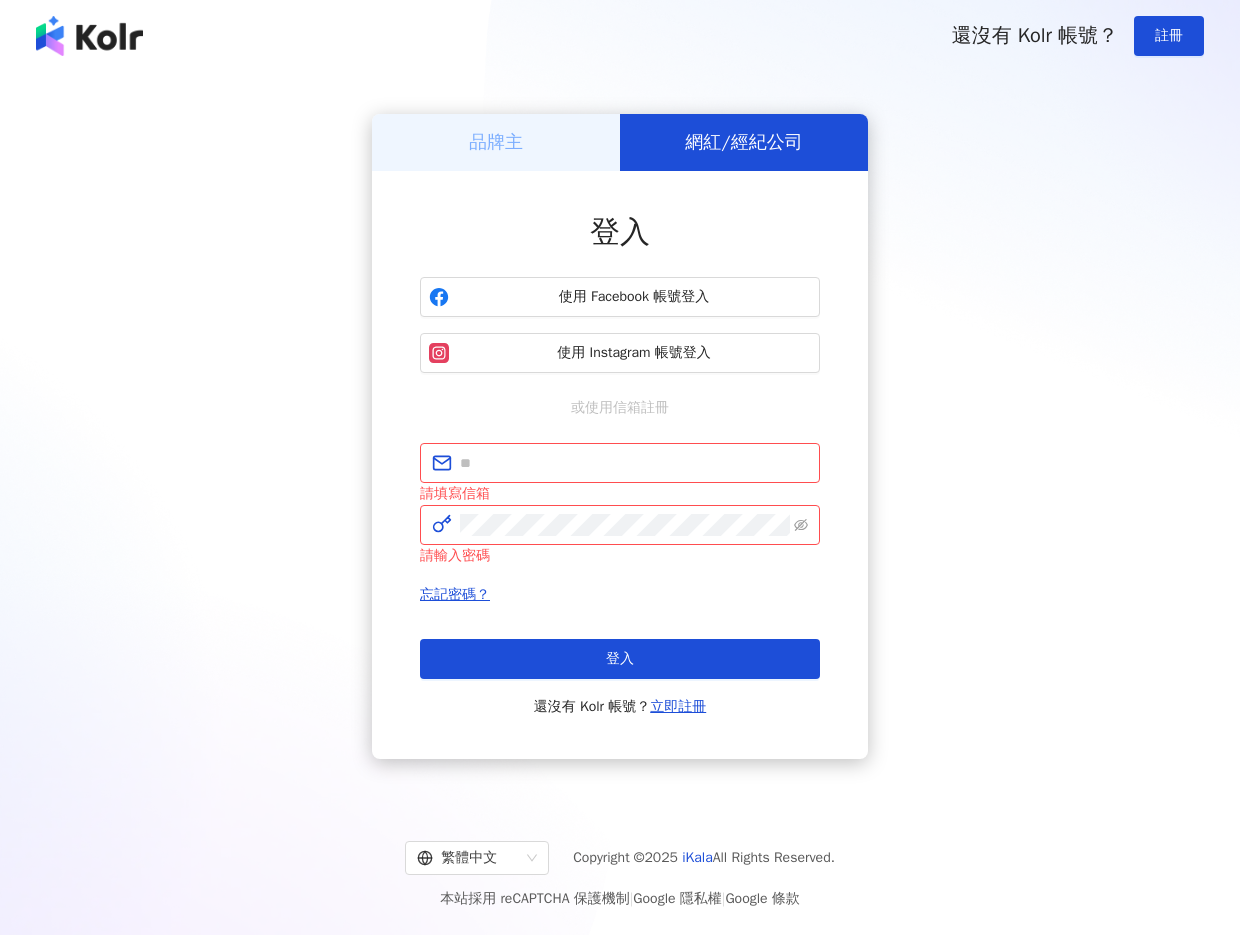 click on "品牌主" at bounding box center (496, 142) 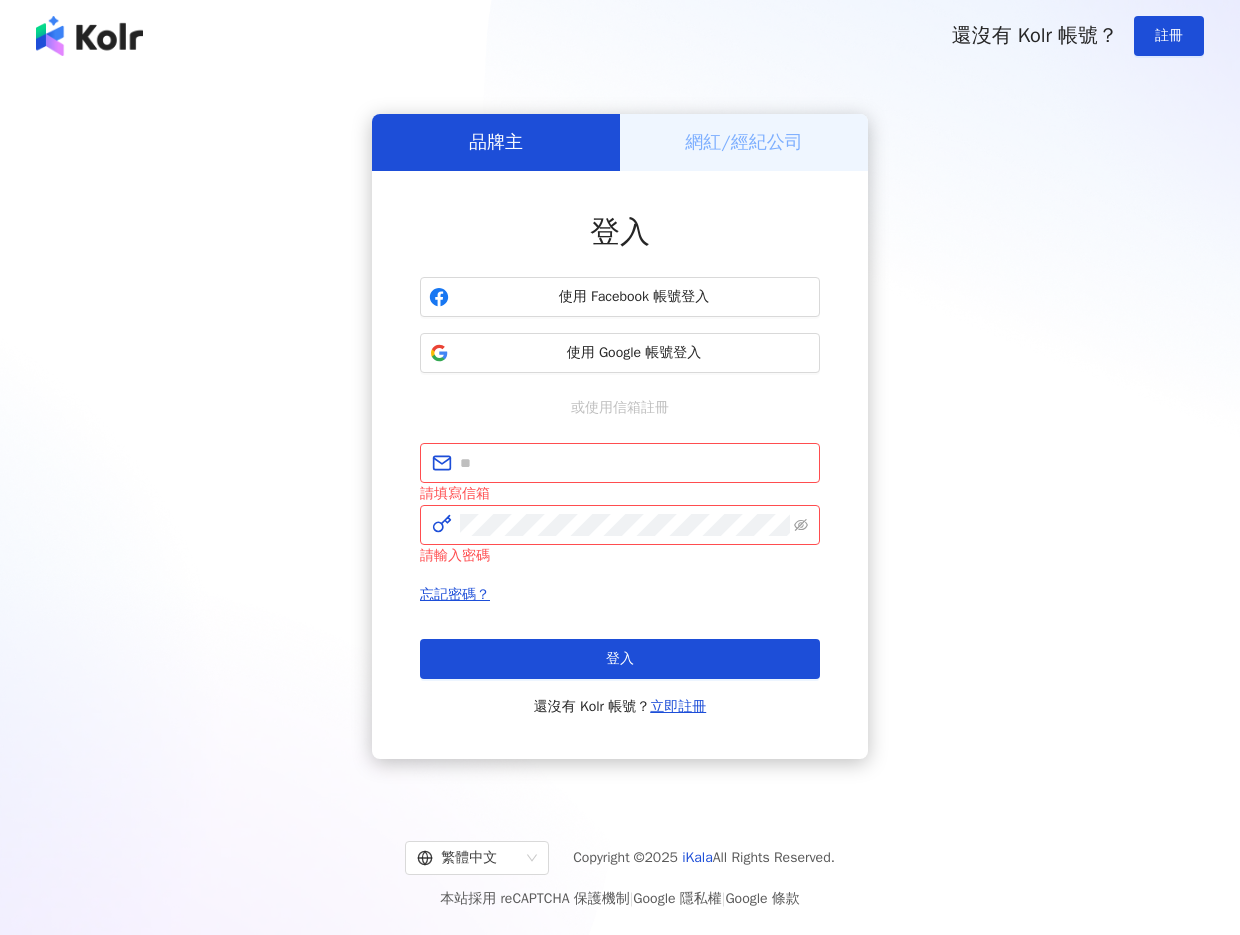 click on "品牌主" at bounding box center (496, 142) 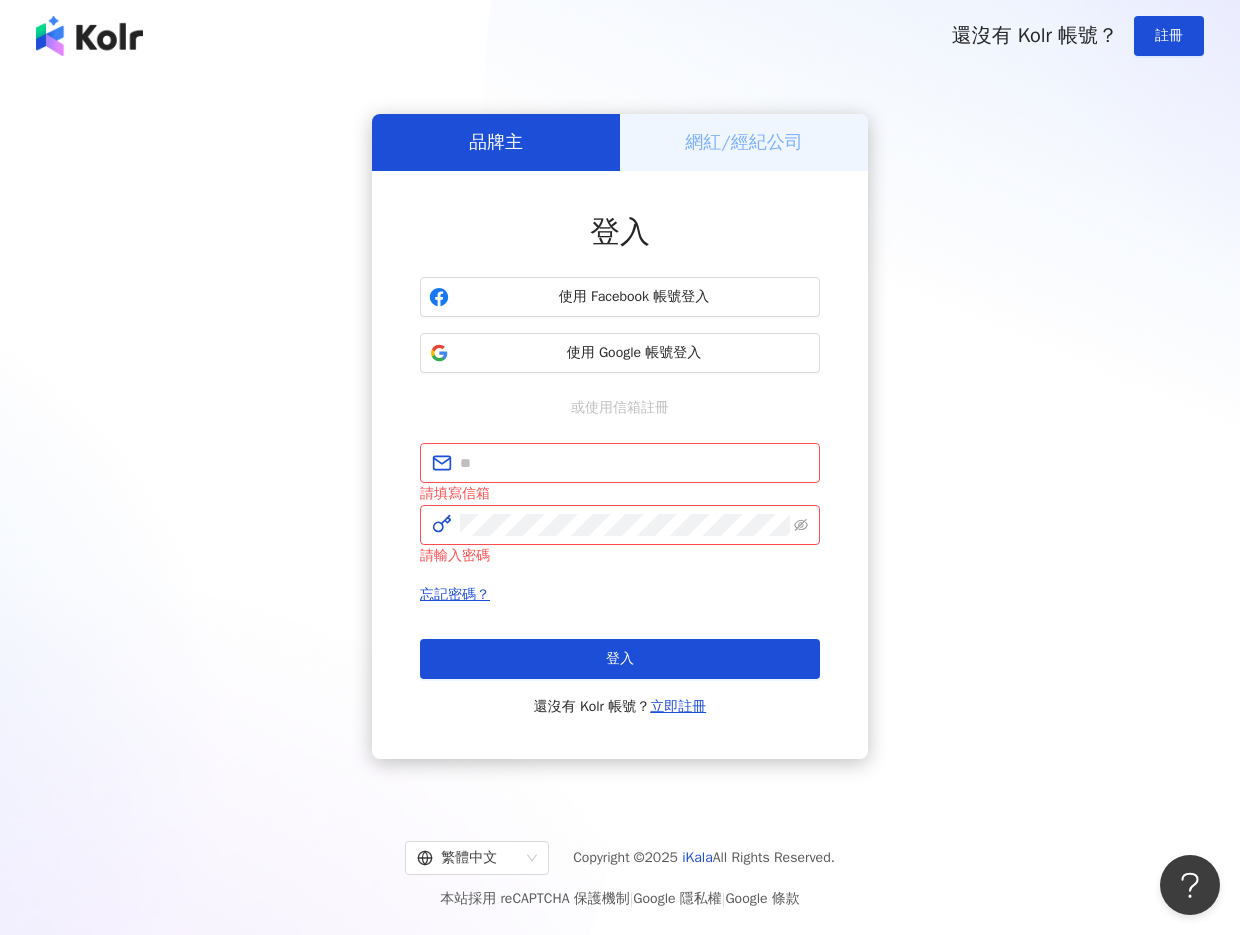 scroll, scrollTop: 0, scrollLeft: 0, axis: both 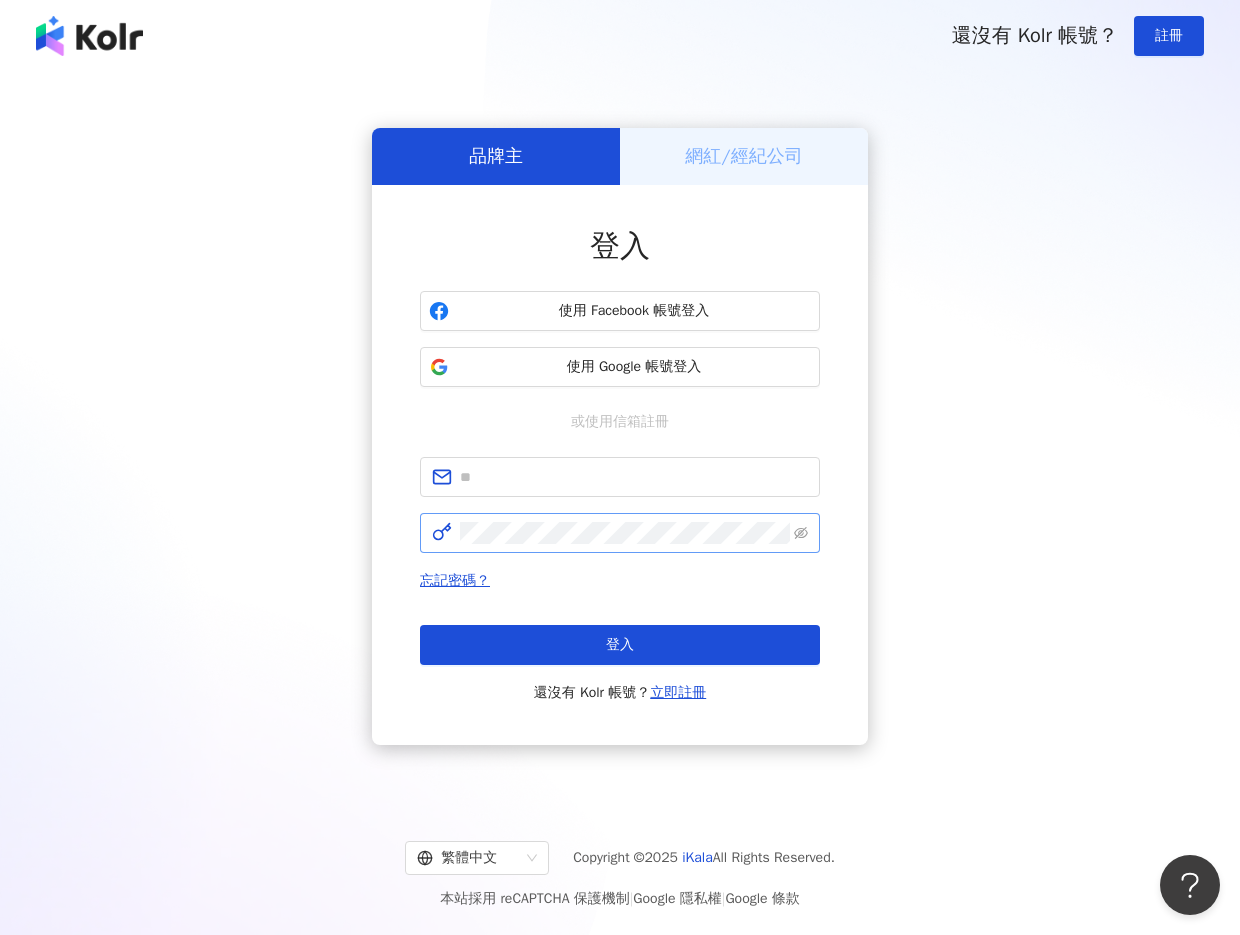 click at bounding box center [620, 533] 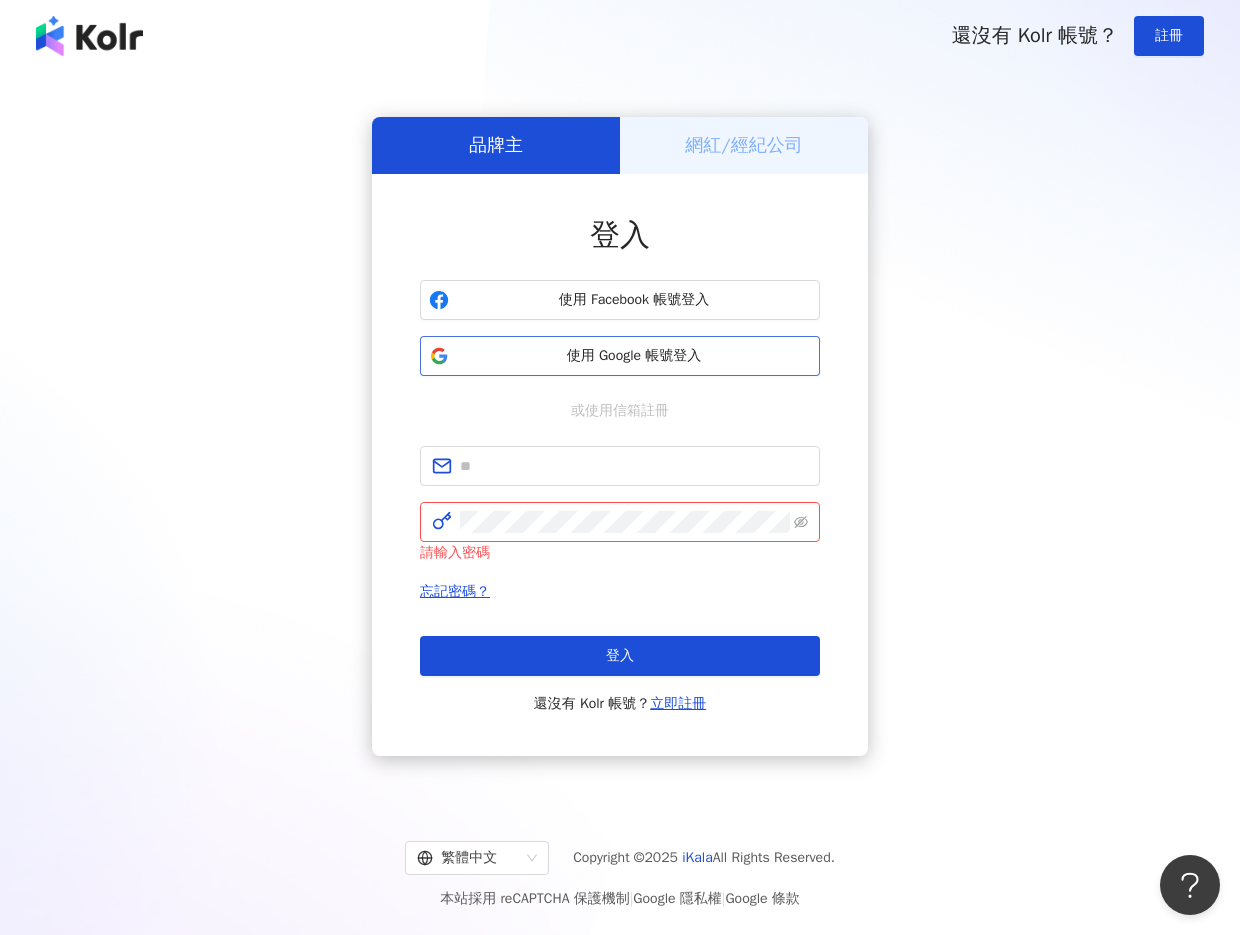 click on "使用 Google 帳號登入" at bounding box center (620, 356) 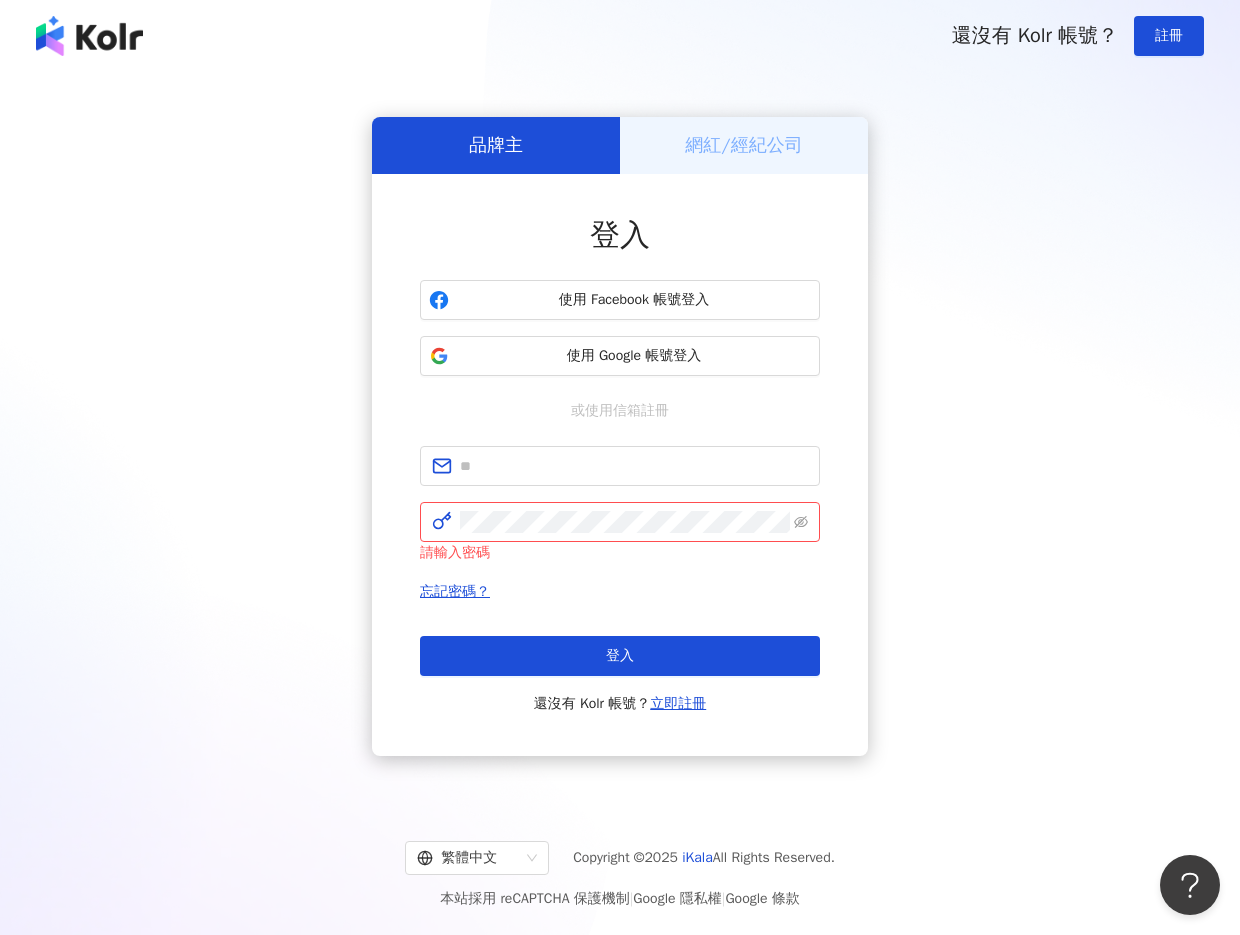 click on "品牌主 網紅/經紀公司 登入 使用 Facebook 帳號登入 使用 Google 帳號登入 或使用信箱註冊 請輸入密碼 忘記密碼？ 登入 還沒有 Kolr 帳號？ 立即註冊" at bounding box center [620, 436] 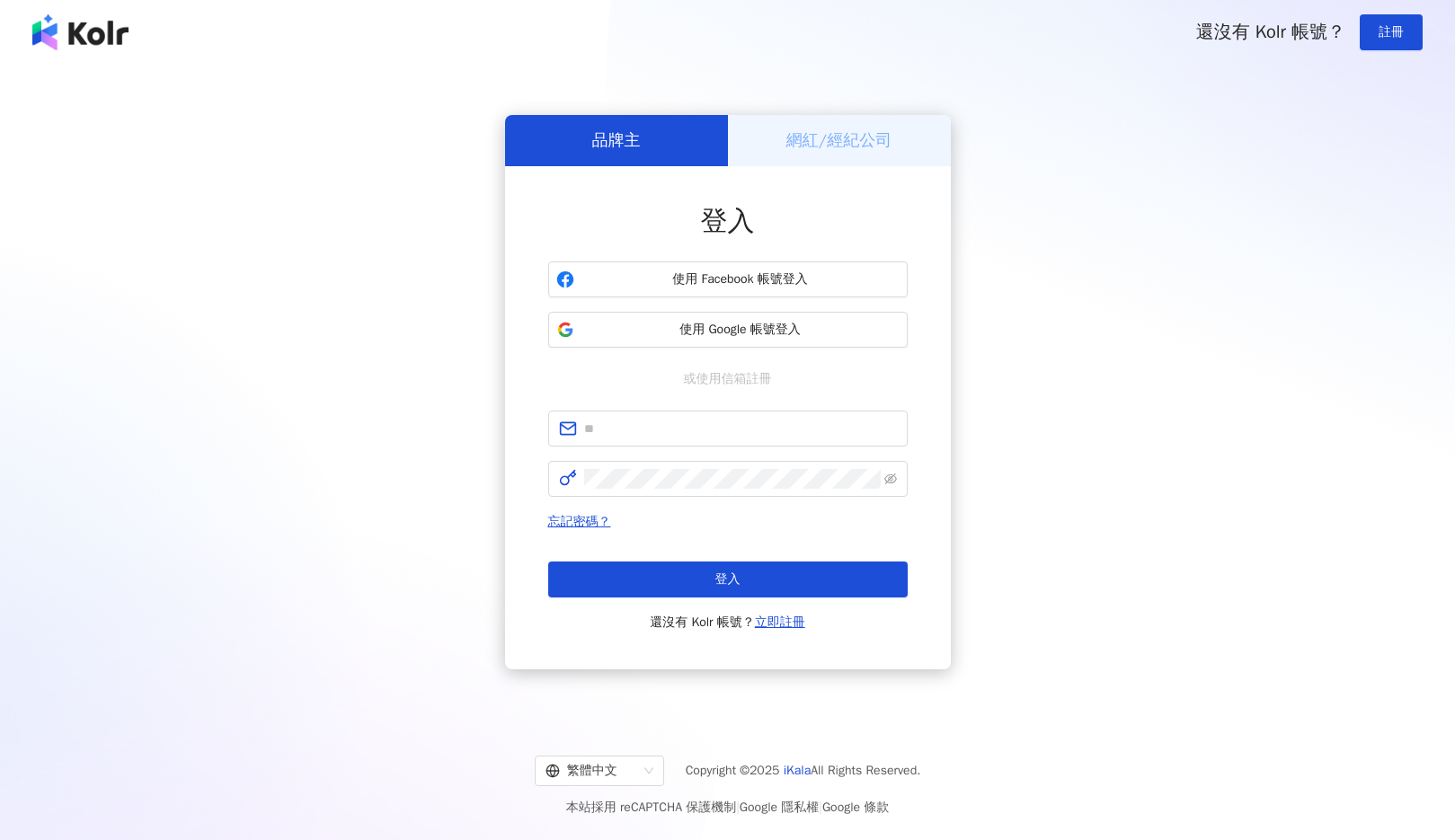 scroll, scrollTop: 0, scrollLeft: 0, axis: both 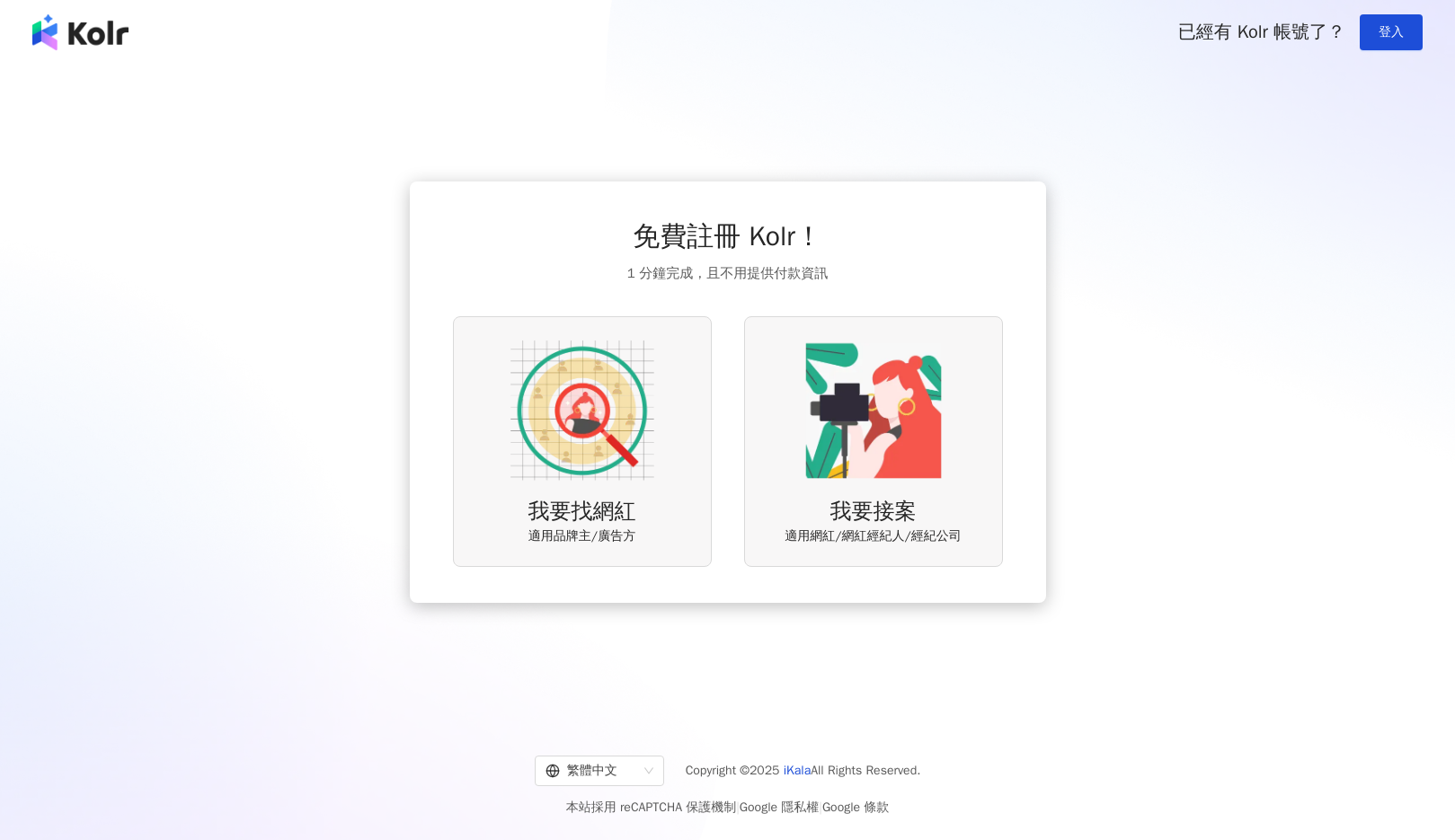 click at bounding box center (582, 411) 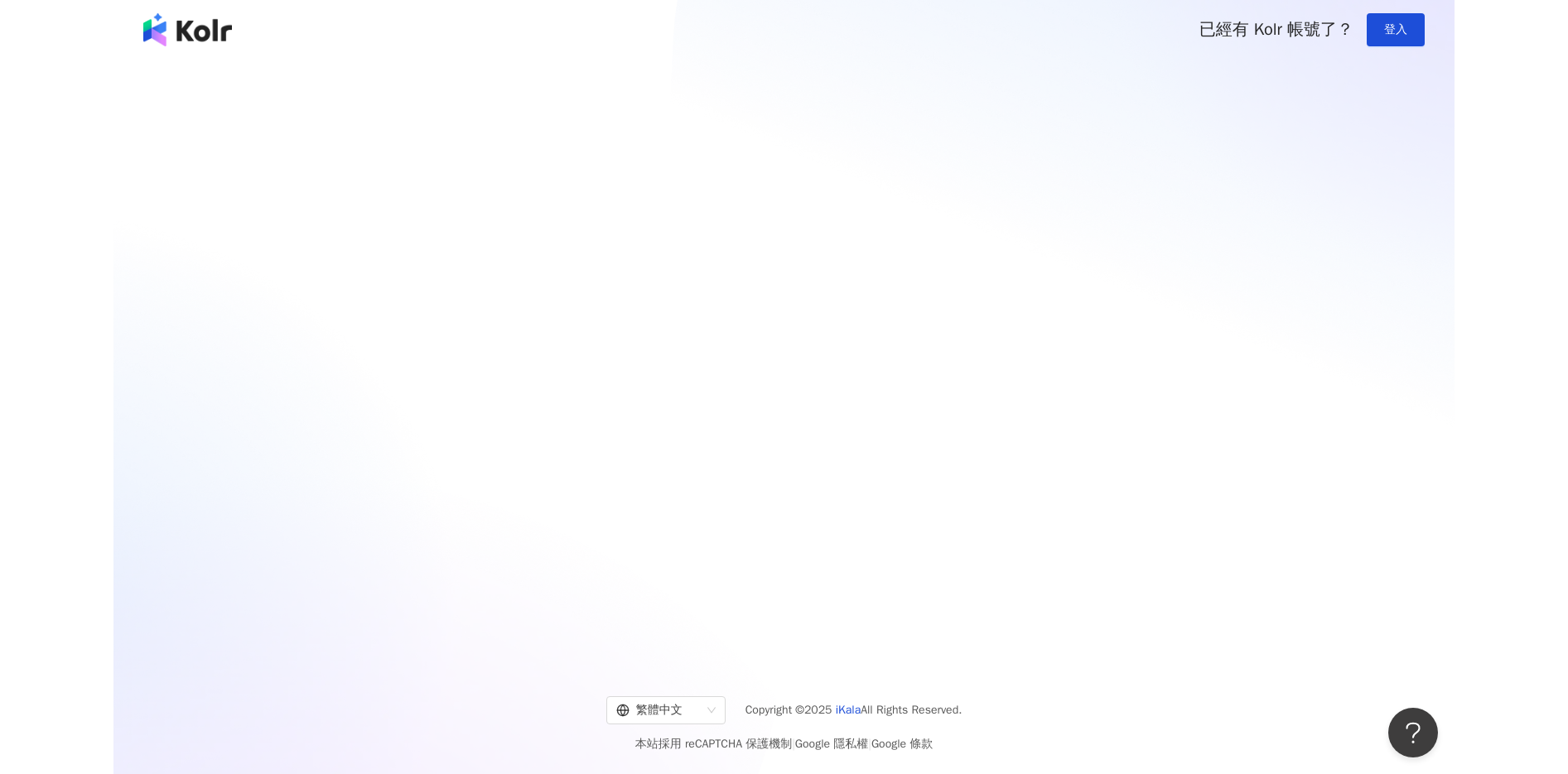 scroll, scrollTop: 0, scrollLeft: 0, axis: both 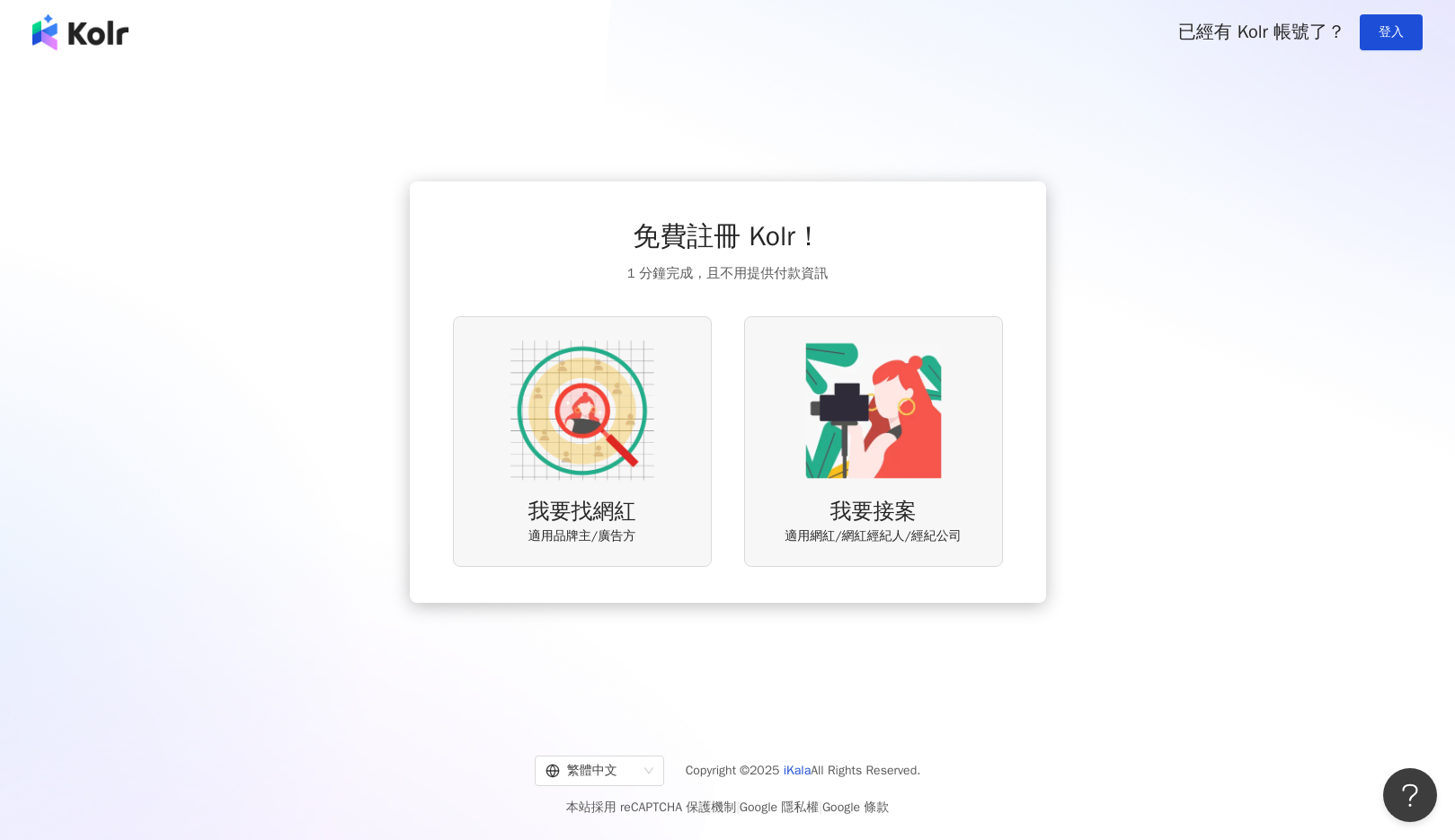 click at bounding box center [582, 411] 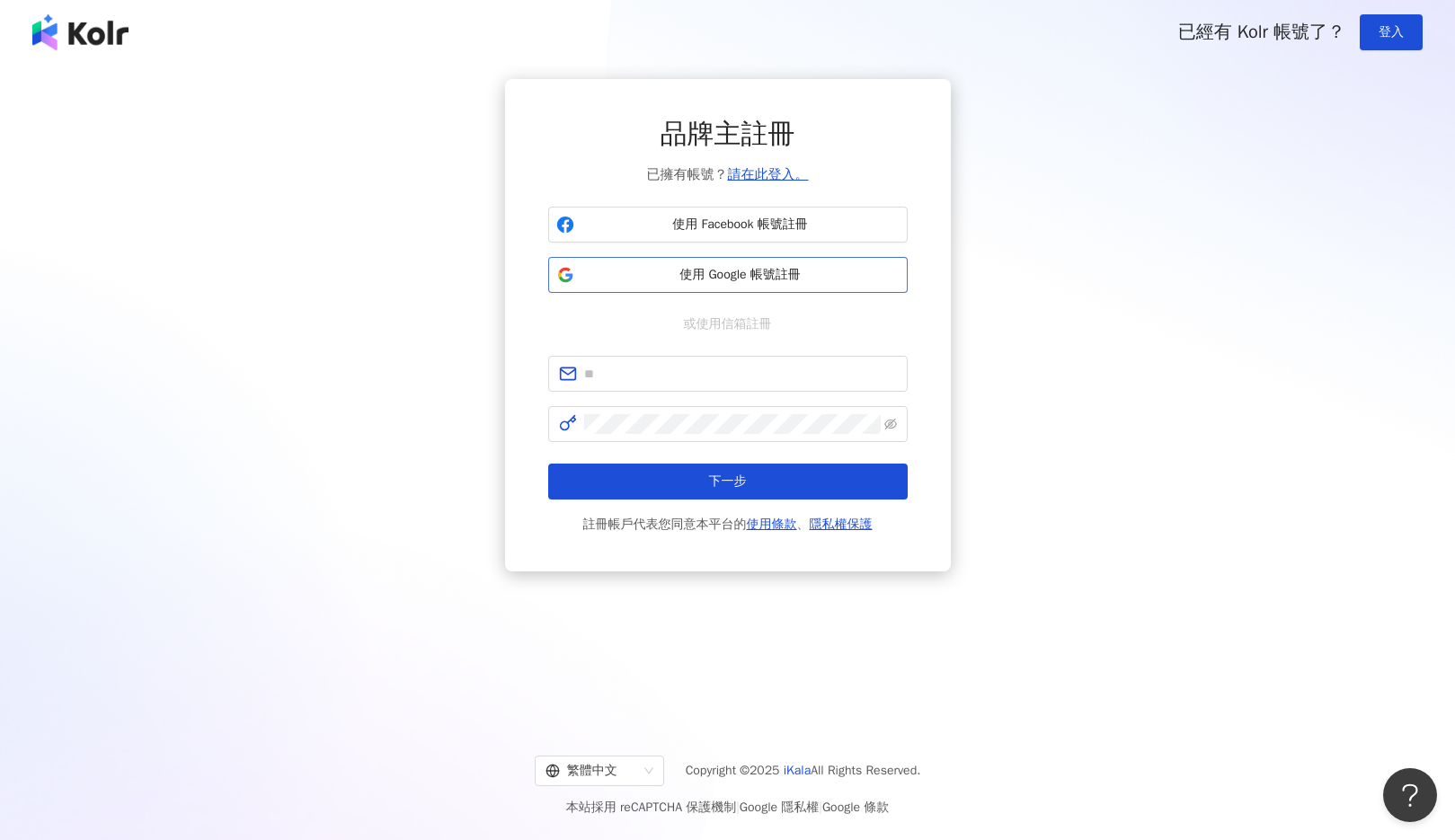 click on "使用 Google 帳號註冊" at bounding box center (741, 275) 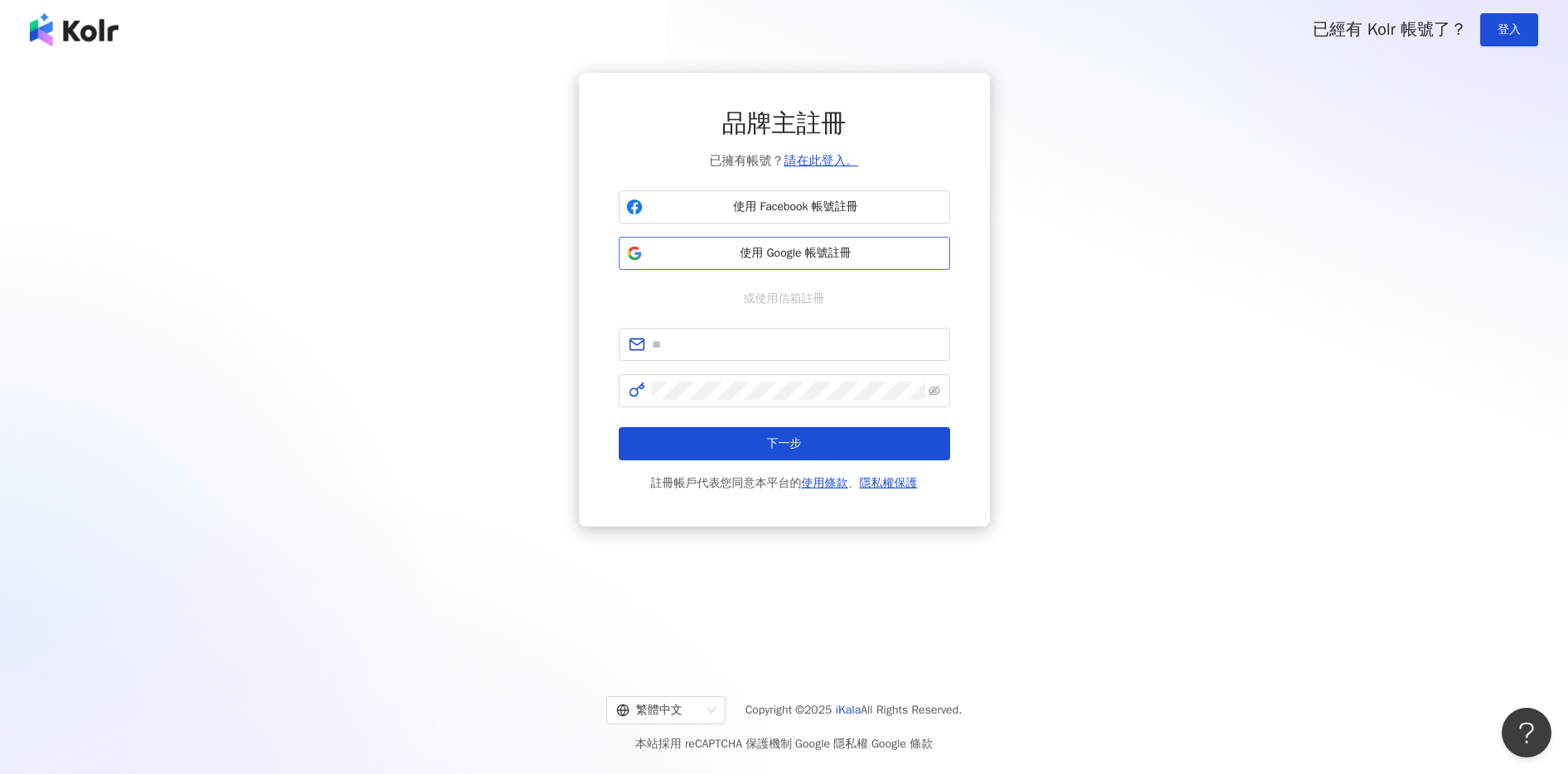 click on "使用 Google 帳號註冊" at bounding box center (796, 253) 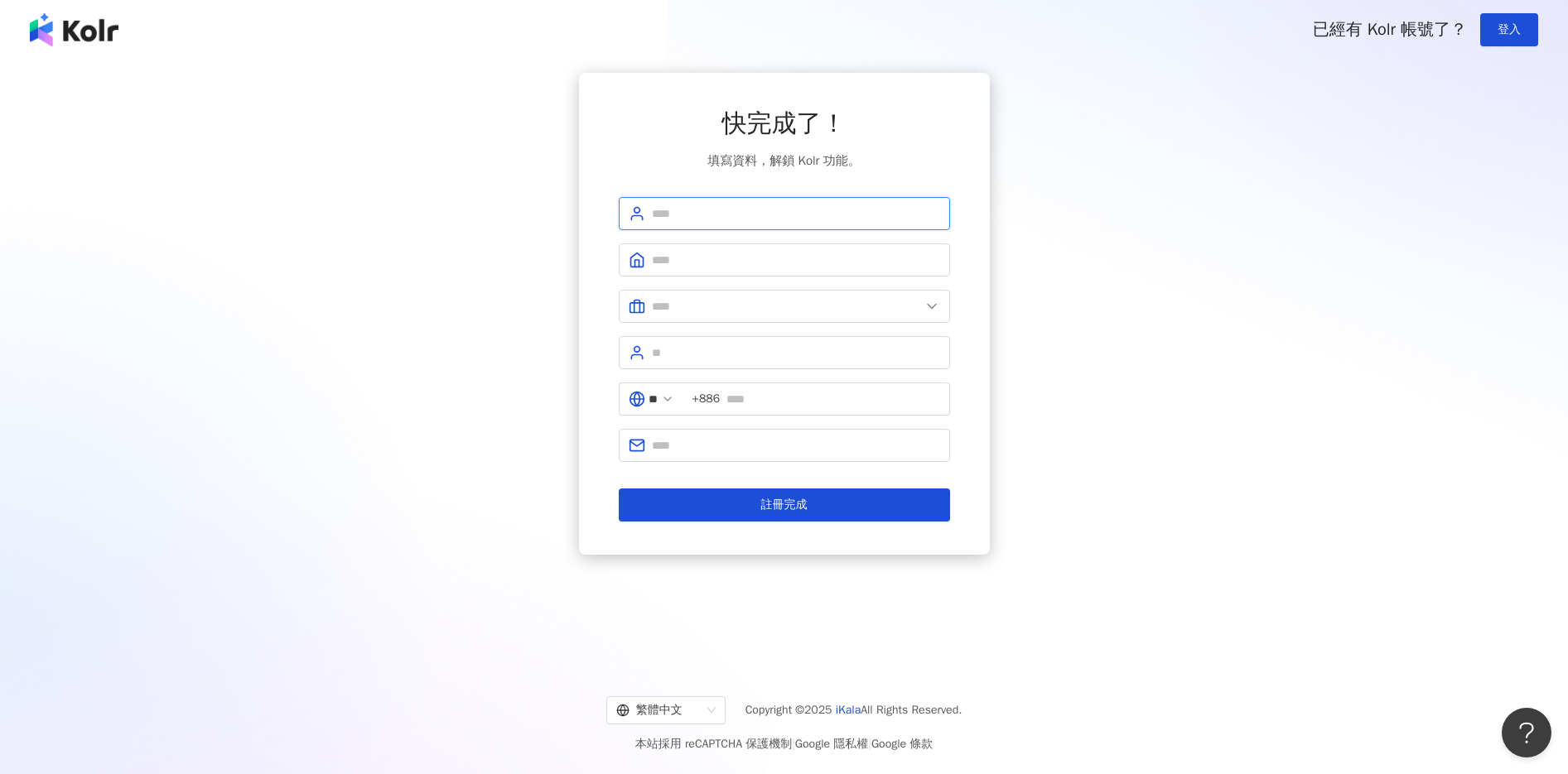 click at bounding box center [796, 214] 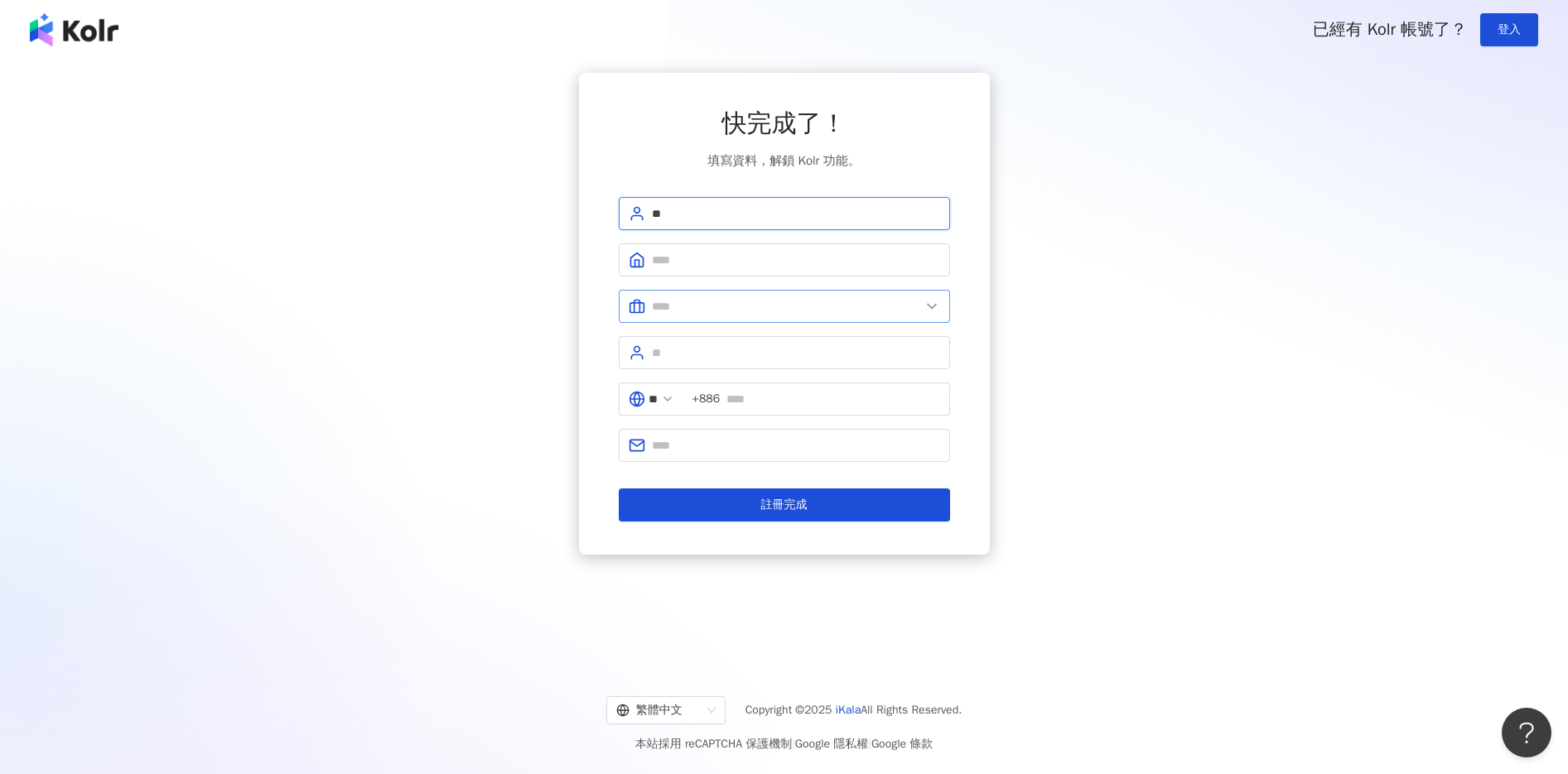 type on "*" 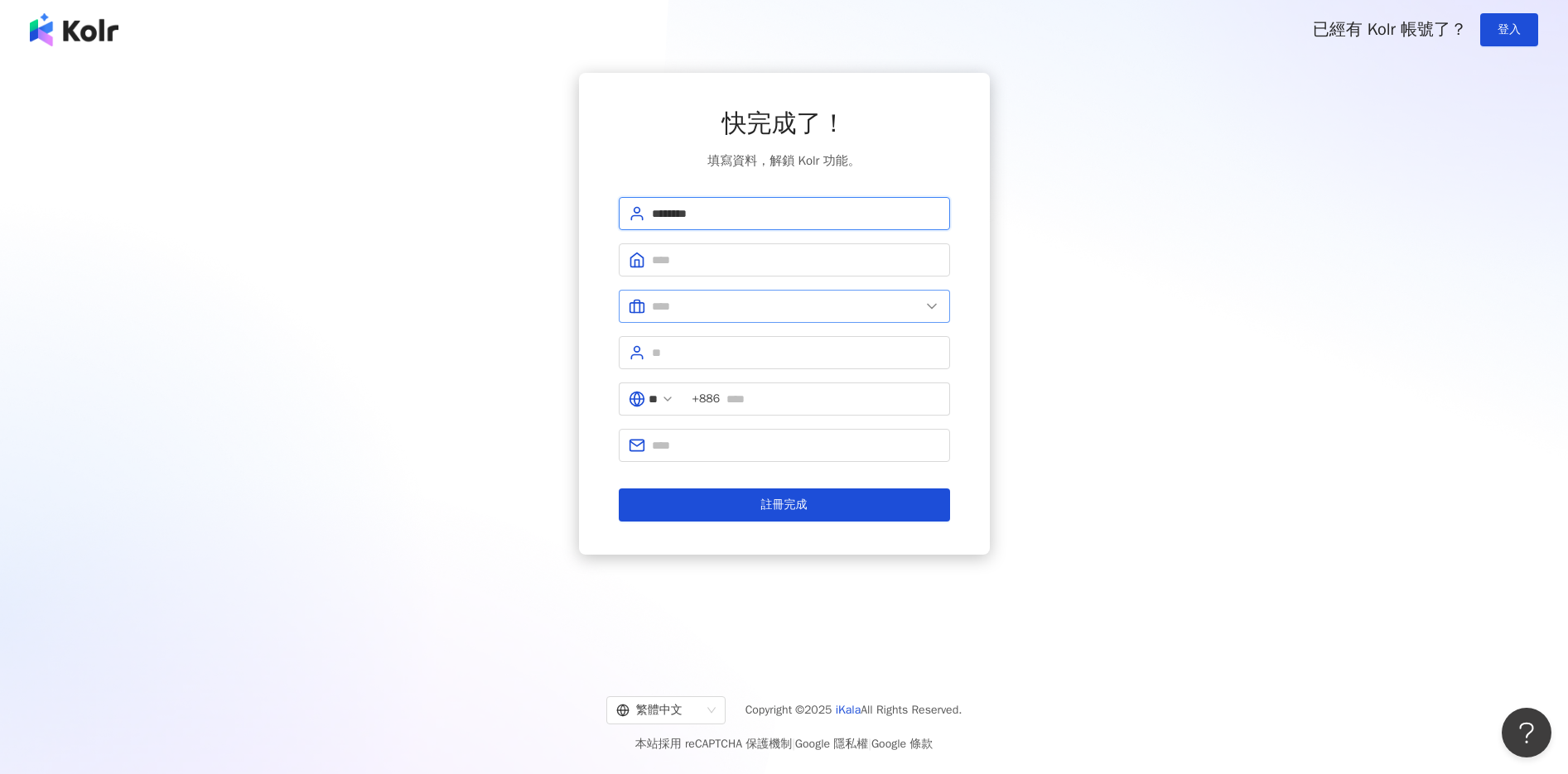 type on "********" 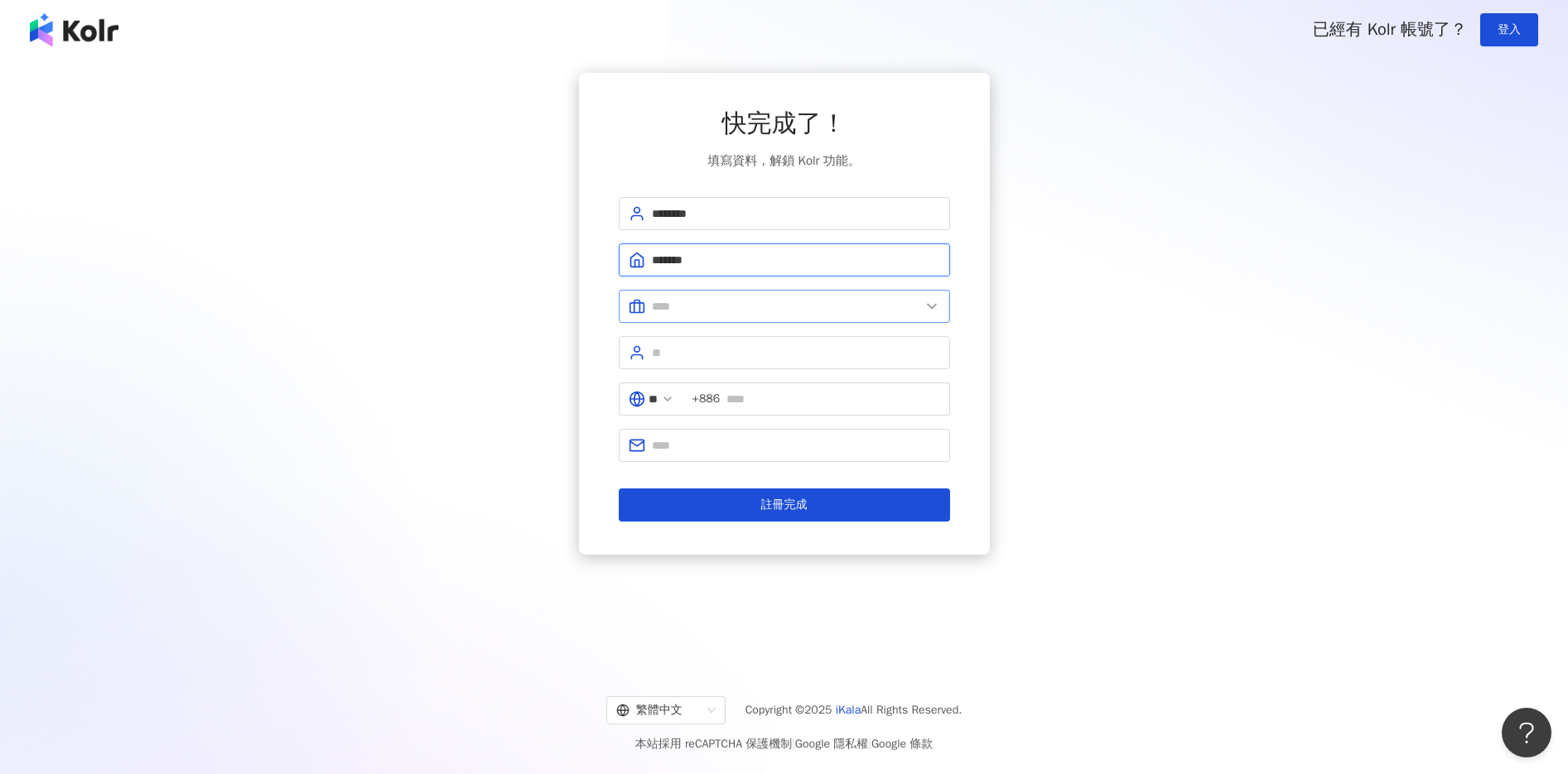 type on "*******" 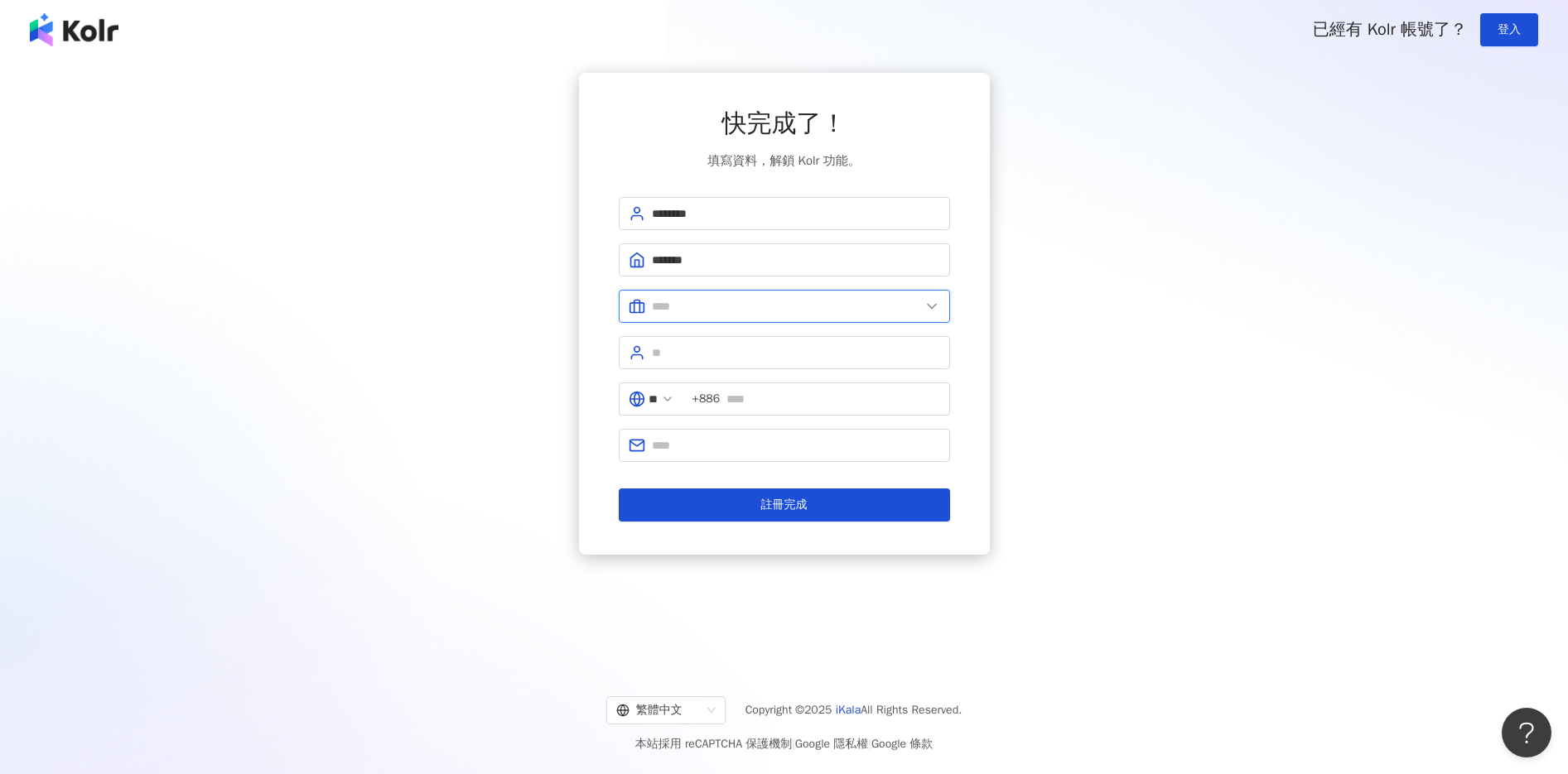 click at bounding box center [786, 306] 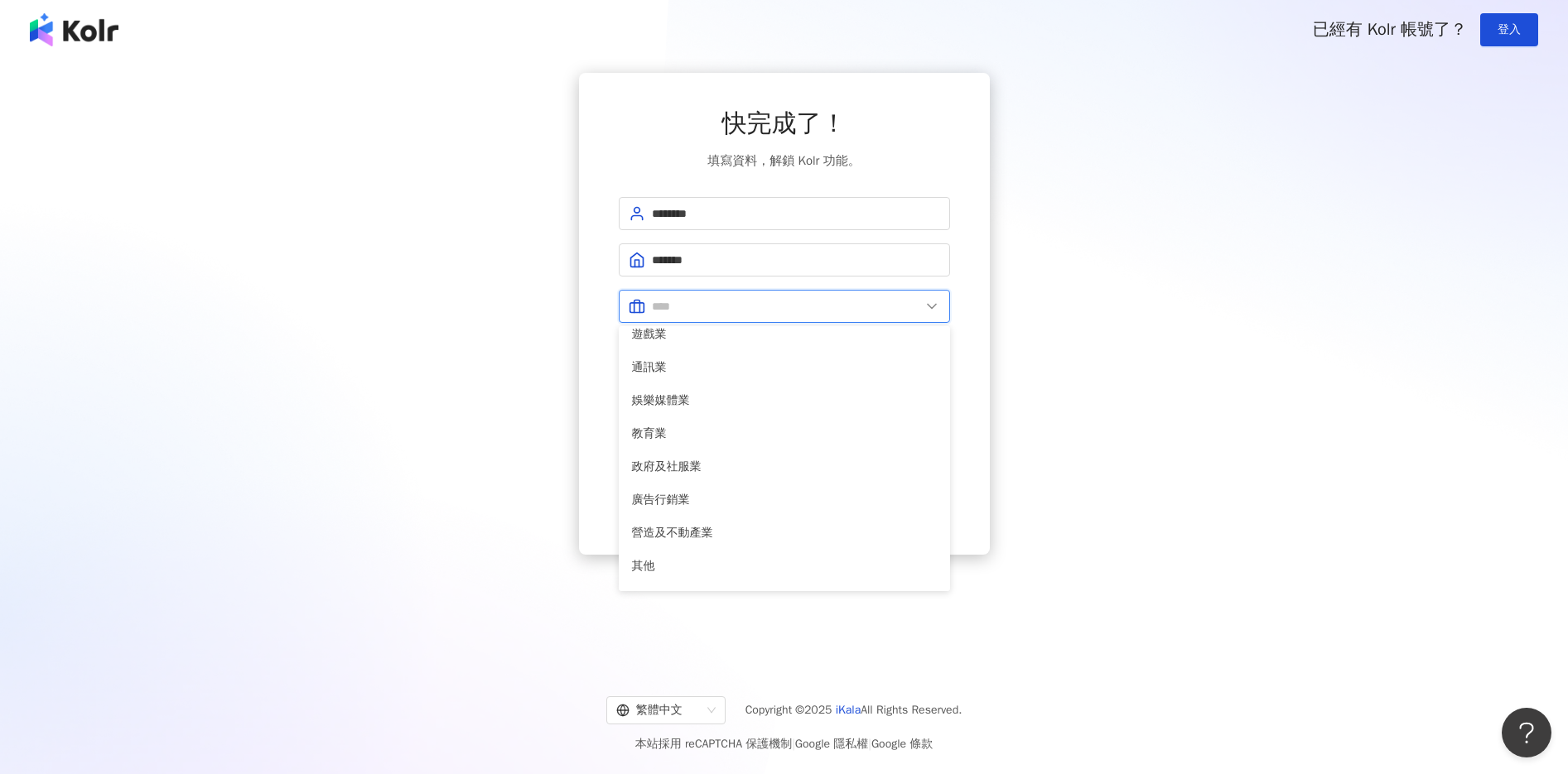 scroll, scrollTop: 331, scrollLeft: 0, axis: vertical 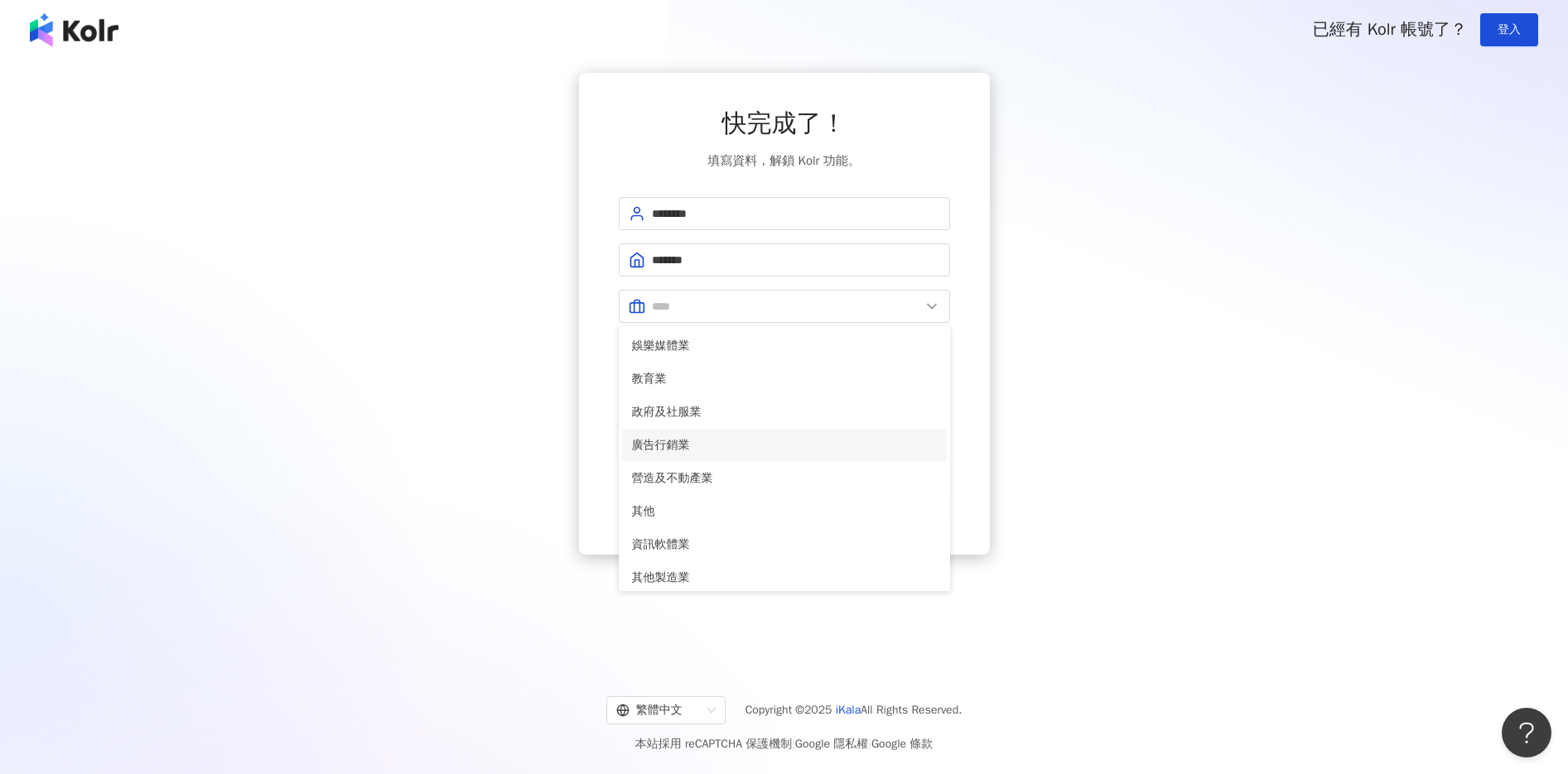 click on "廣告行銷業" at bounding box center (784, 445) 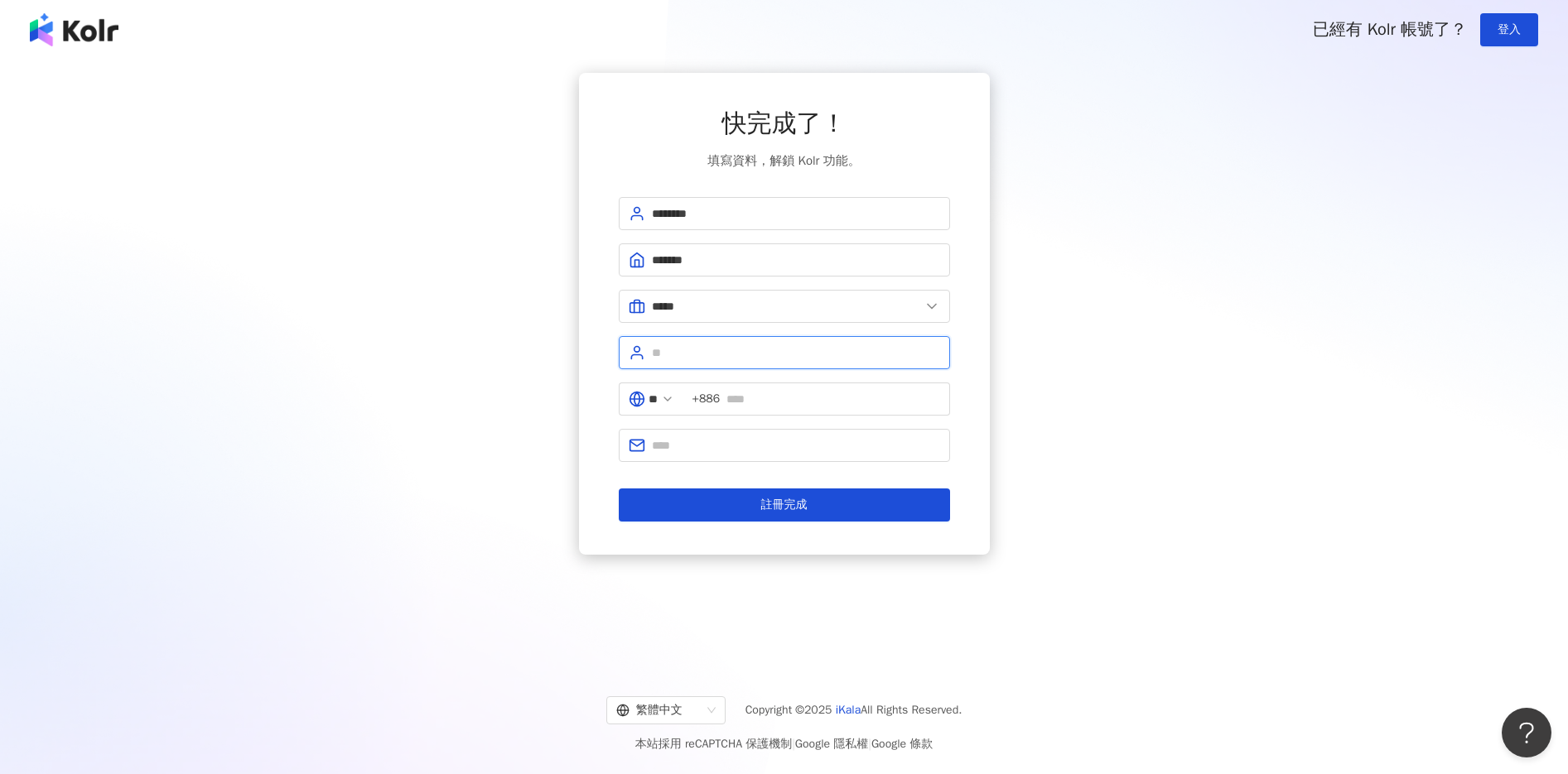 click at bounding box center [796, 353] 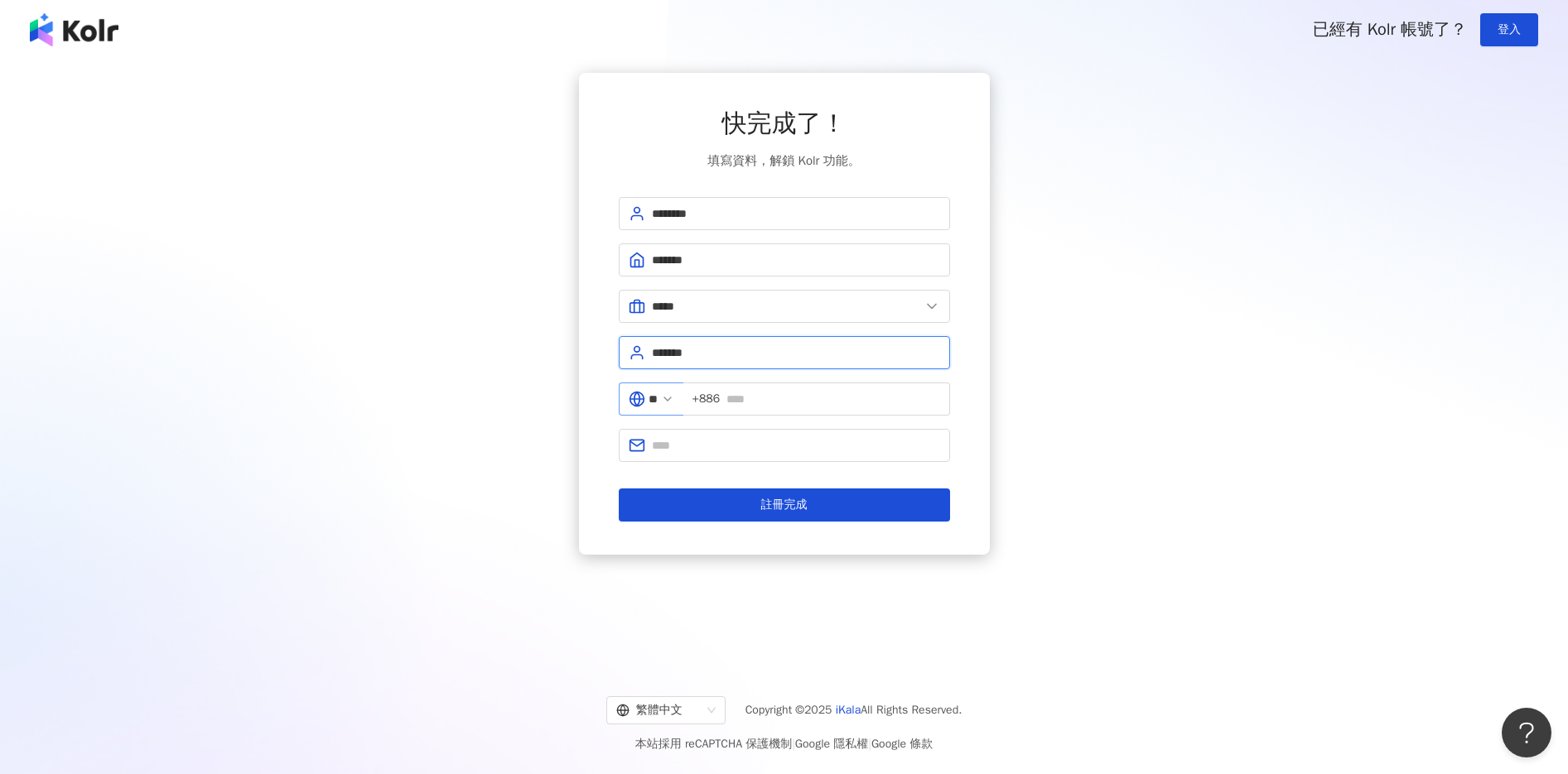 type on "*******" 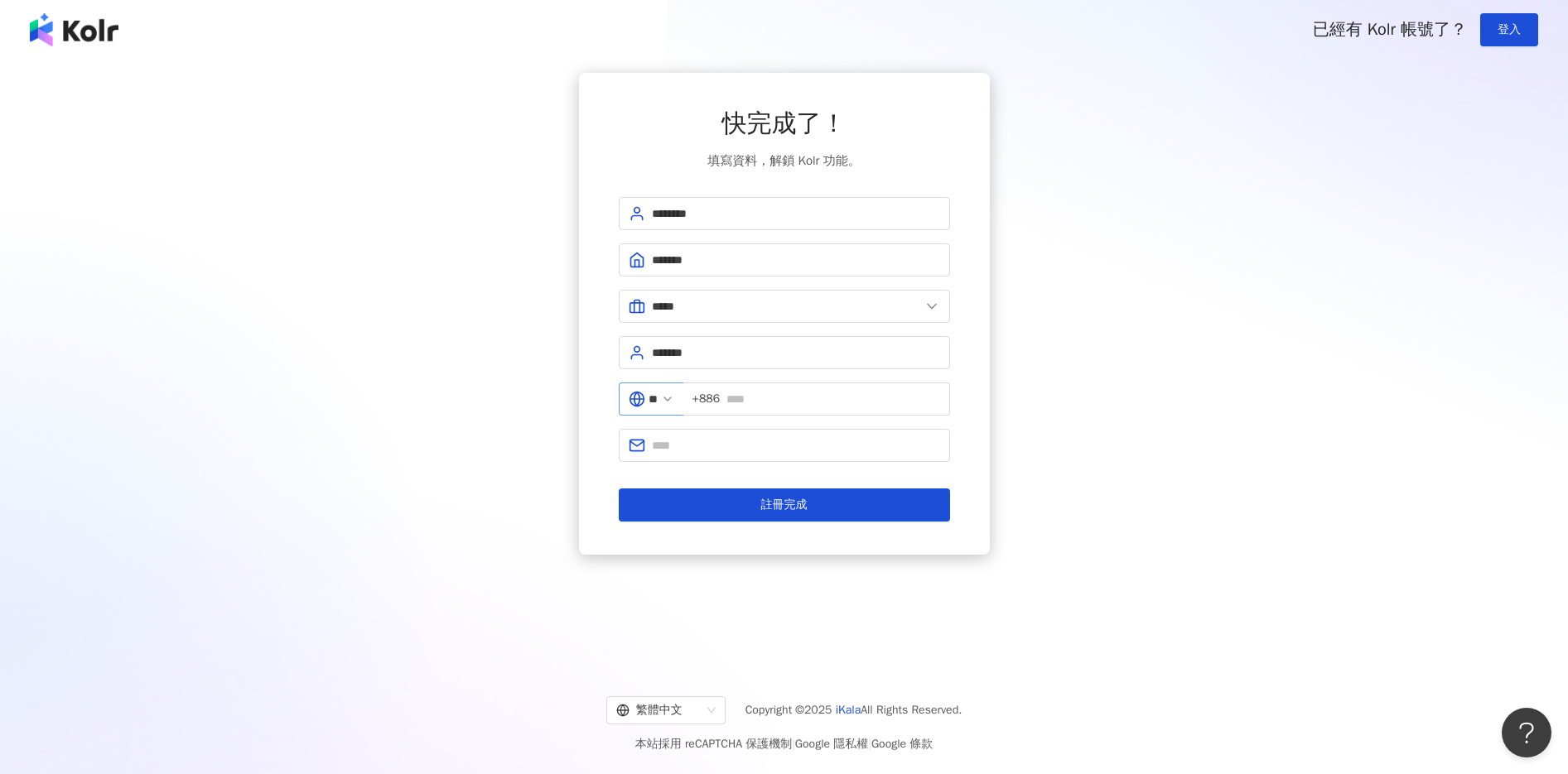click 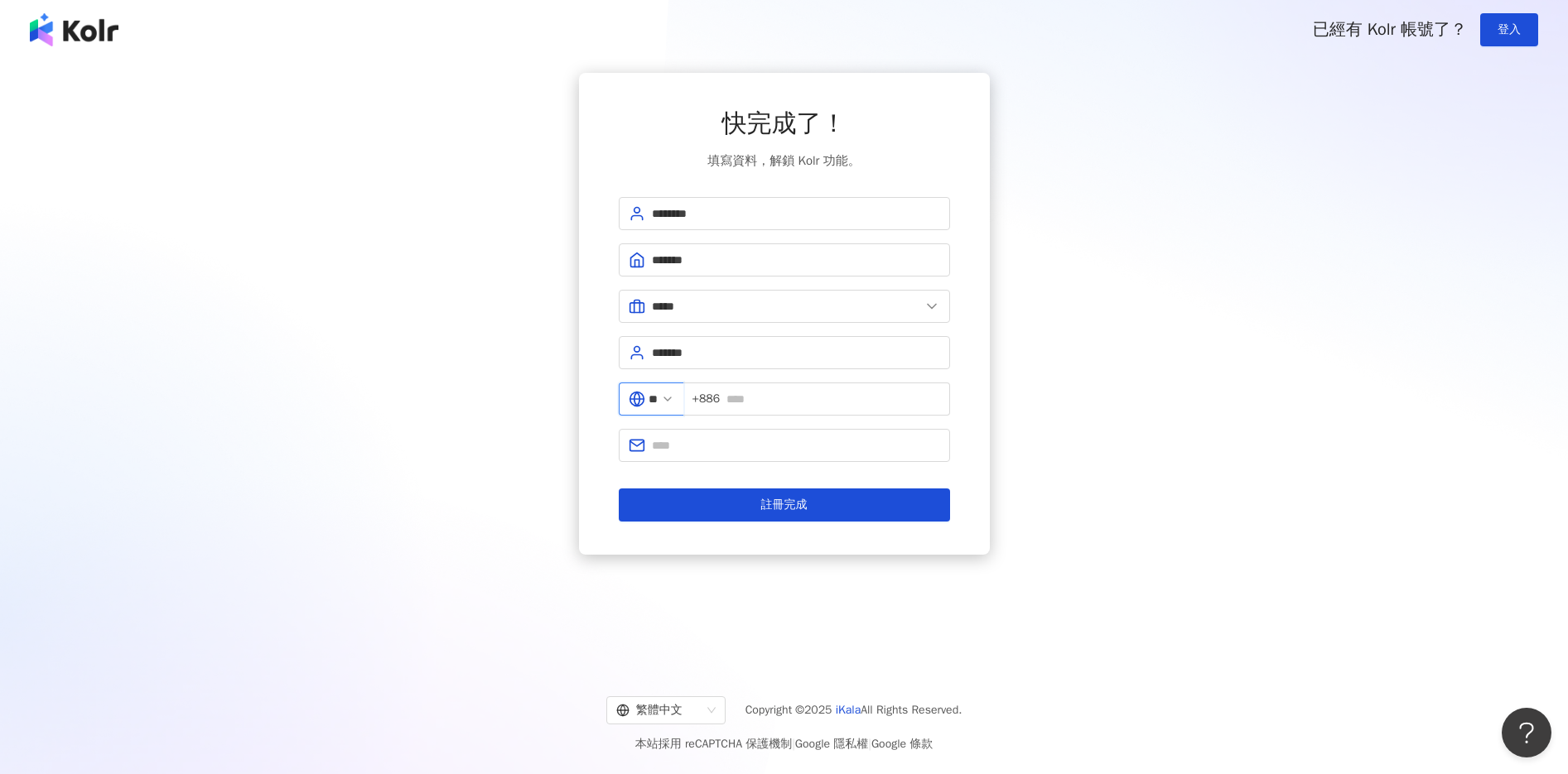 click on "**" at bounding box center (653, 399) 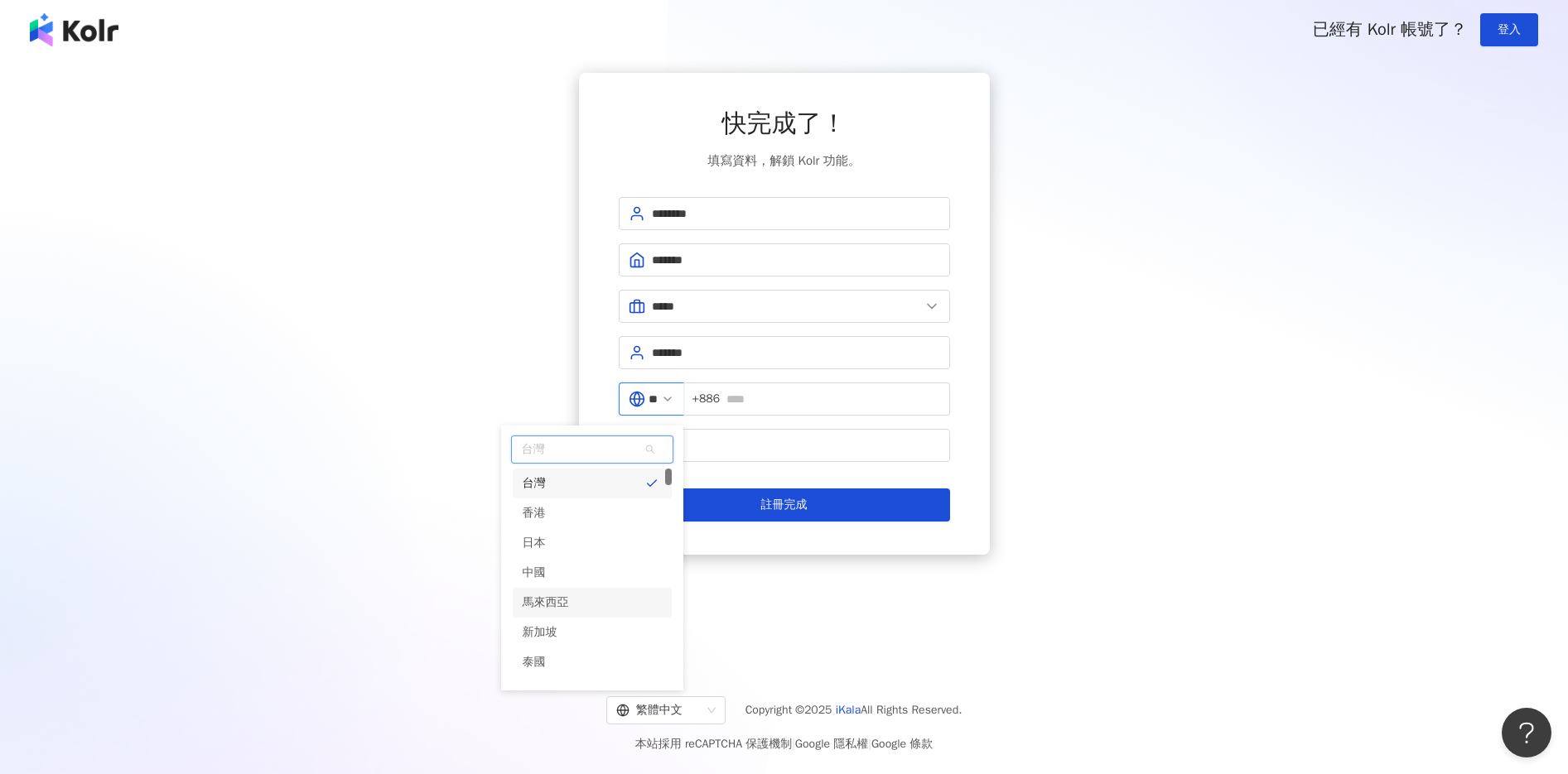 click on "馬來西亞" at bounding box center (592, 603) 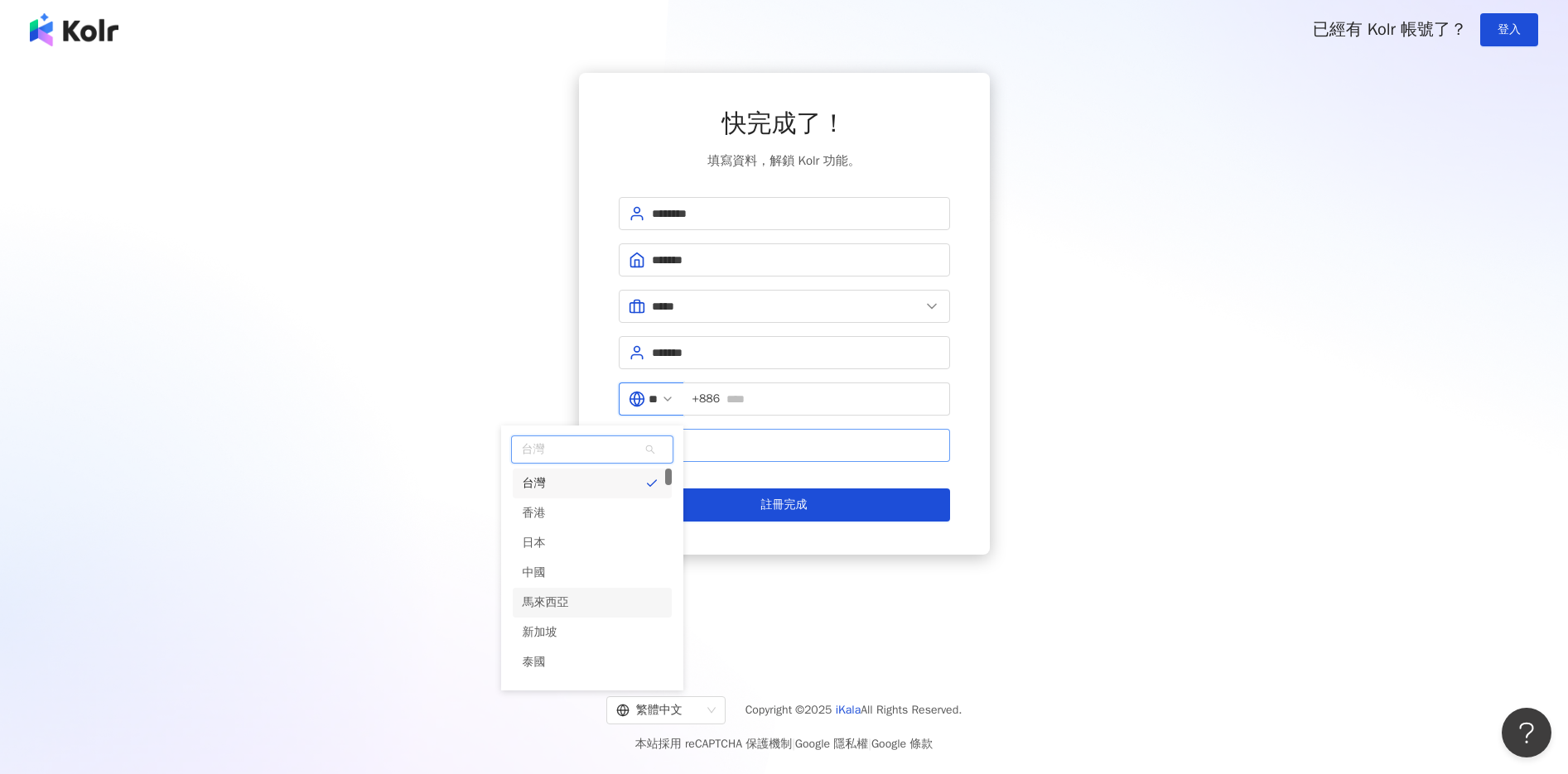 type on "****" 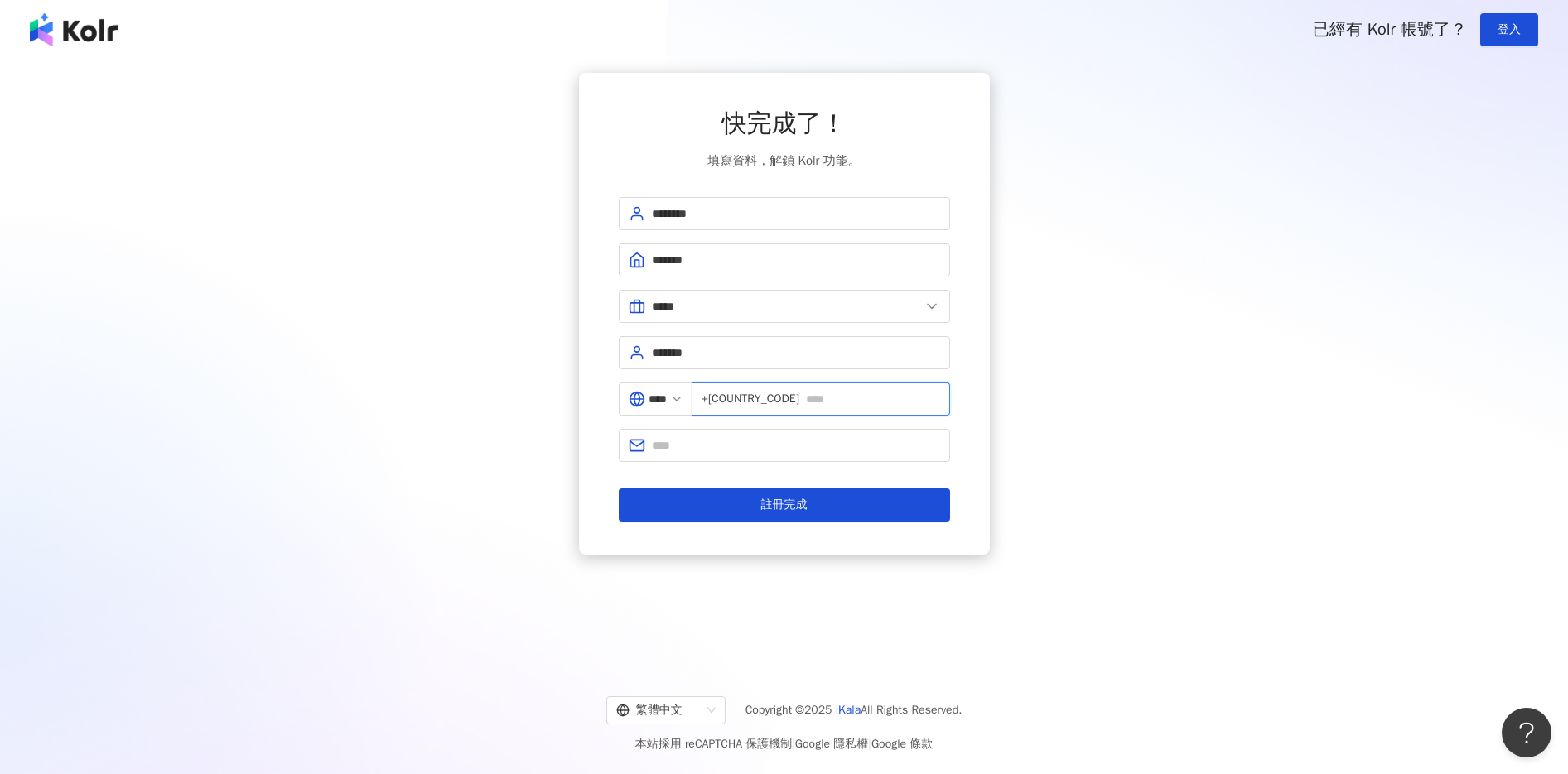 click at bounding box center (873, 399) 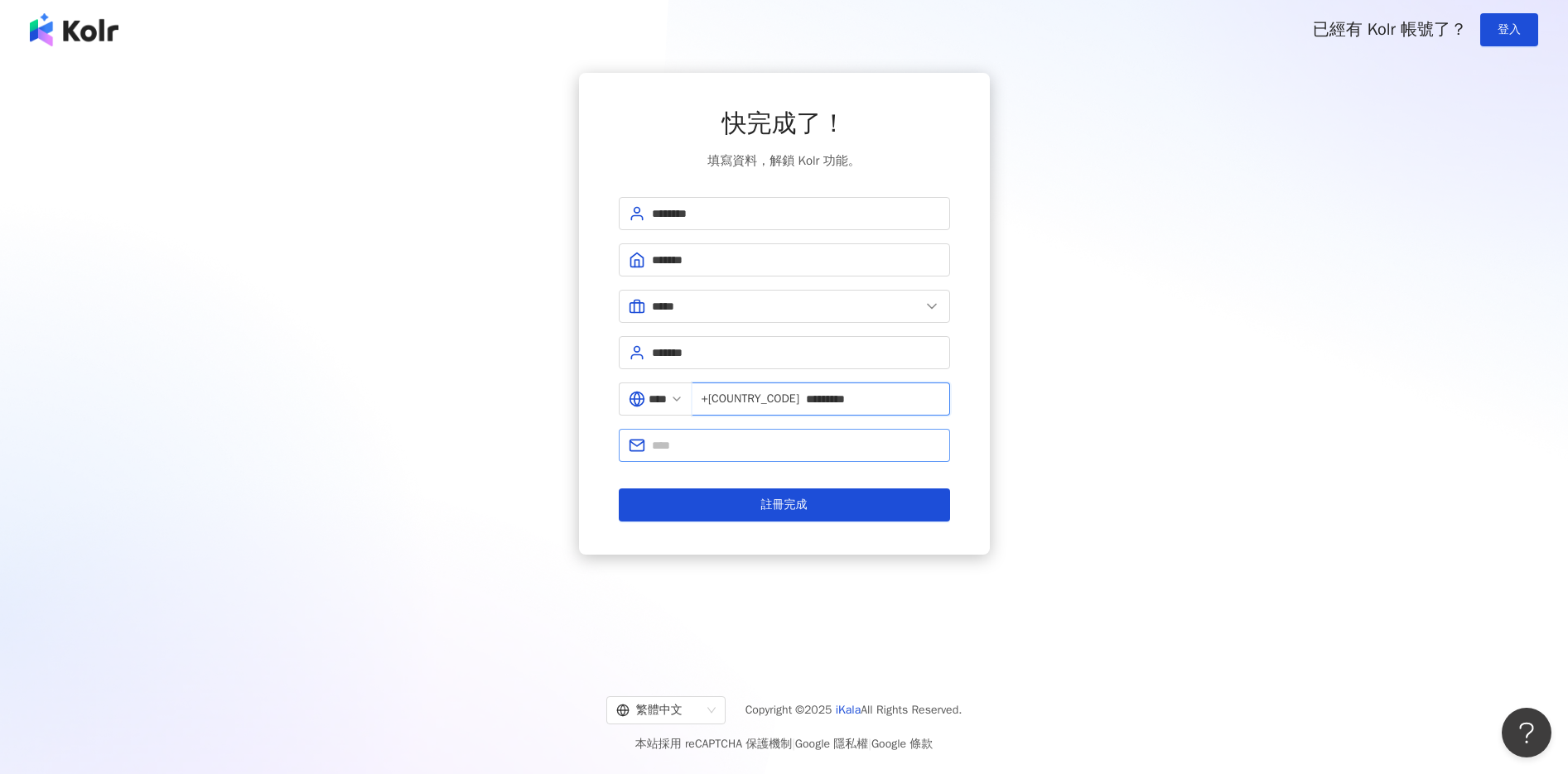 type on "*********" 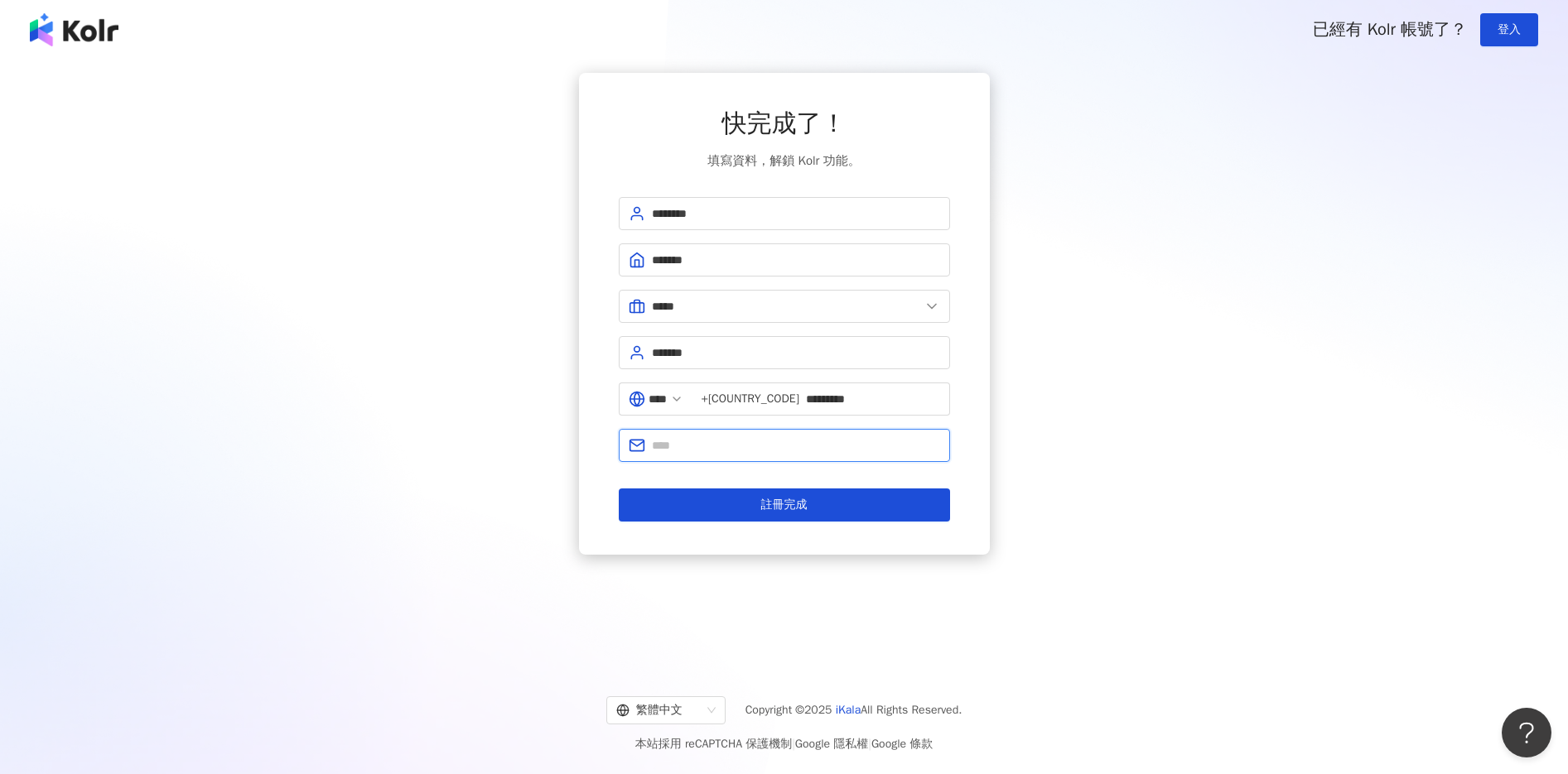 click at bounding box center [796, 445] 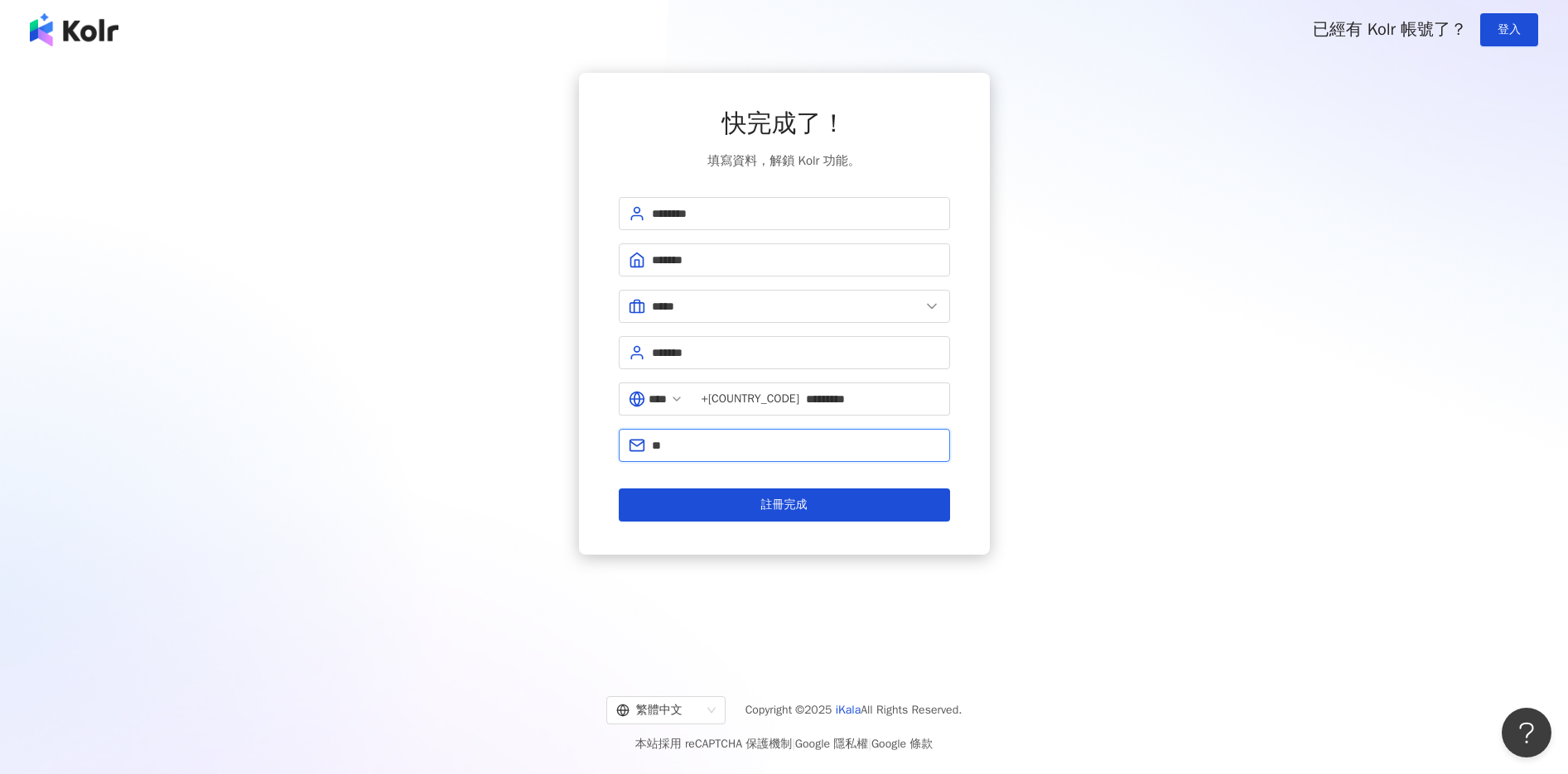 type on "*" 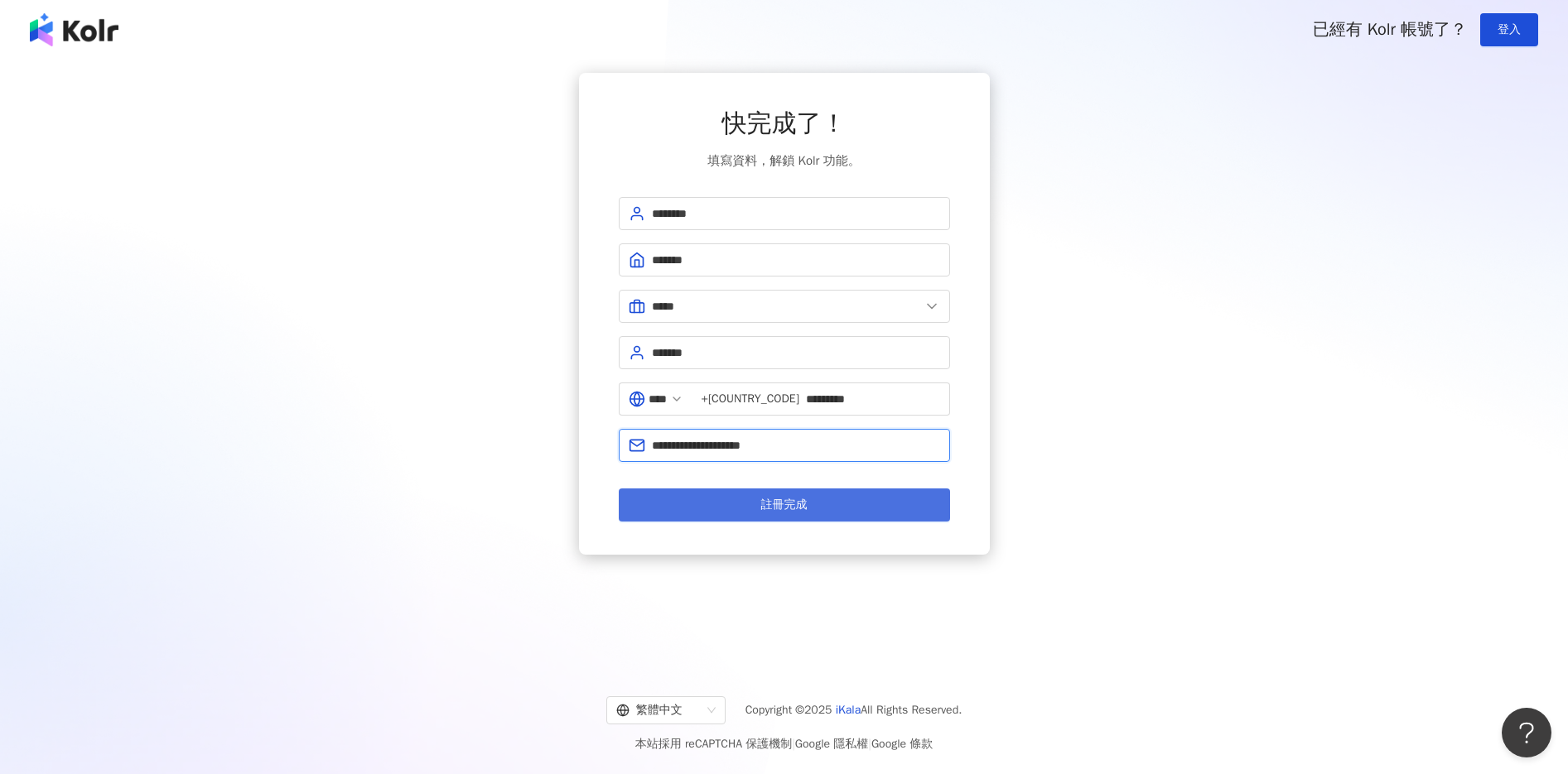 type on "**********" 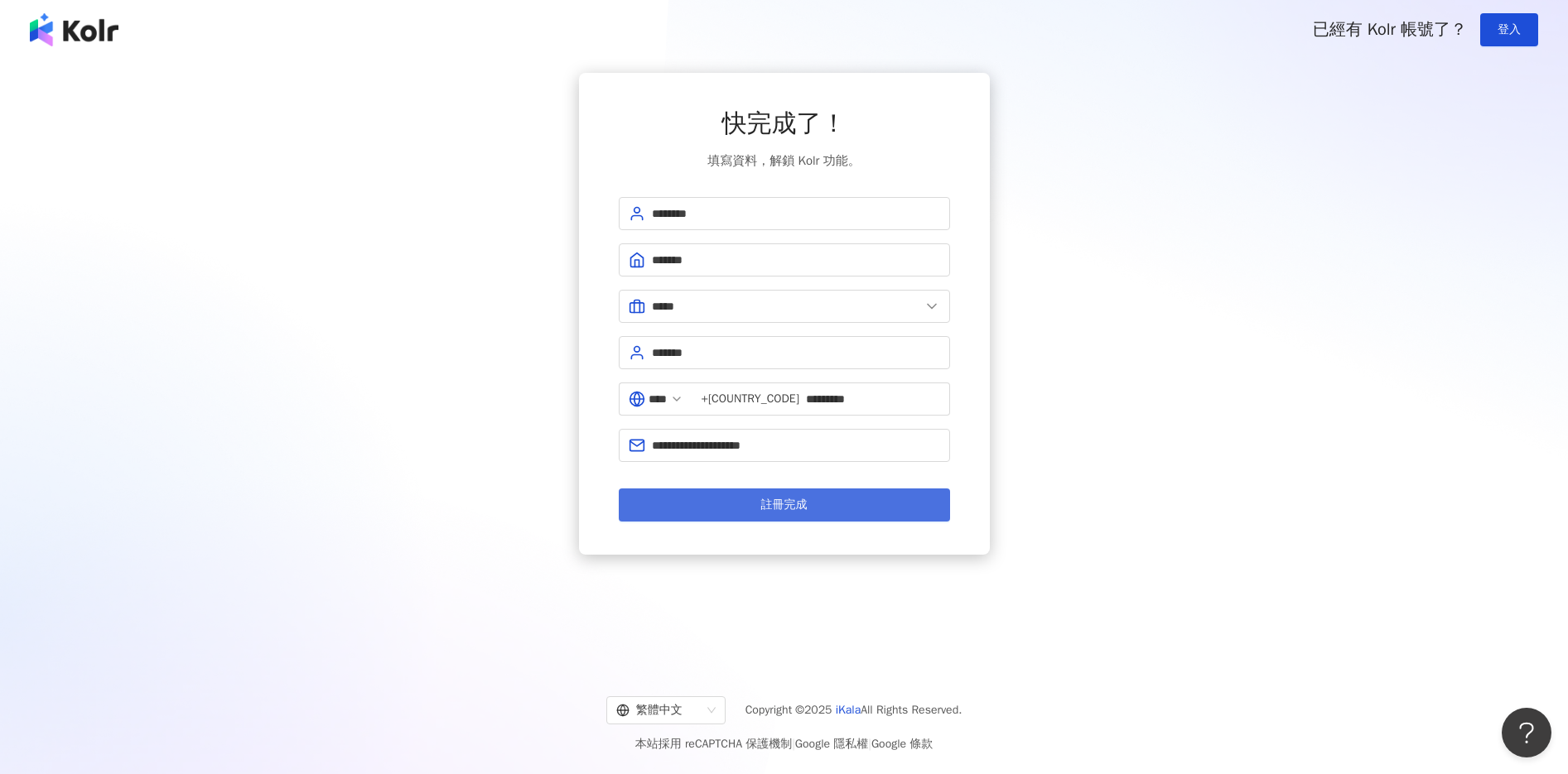 click on "註冊完成" at bounding box center (784, 505) 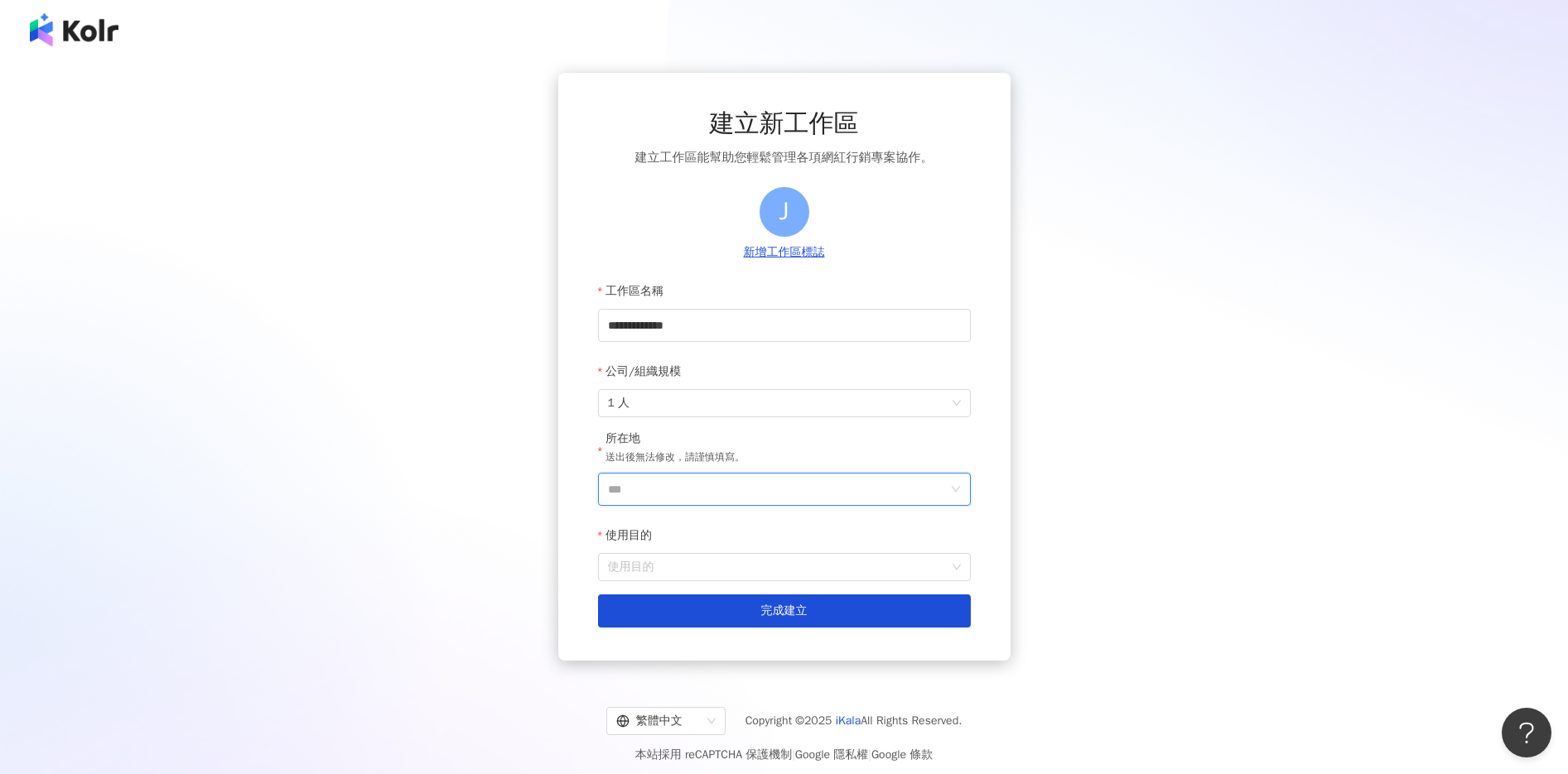 click on "***" at bounding box center (778, 489) 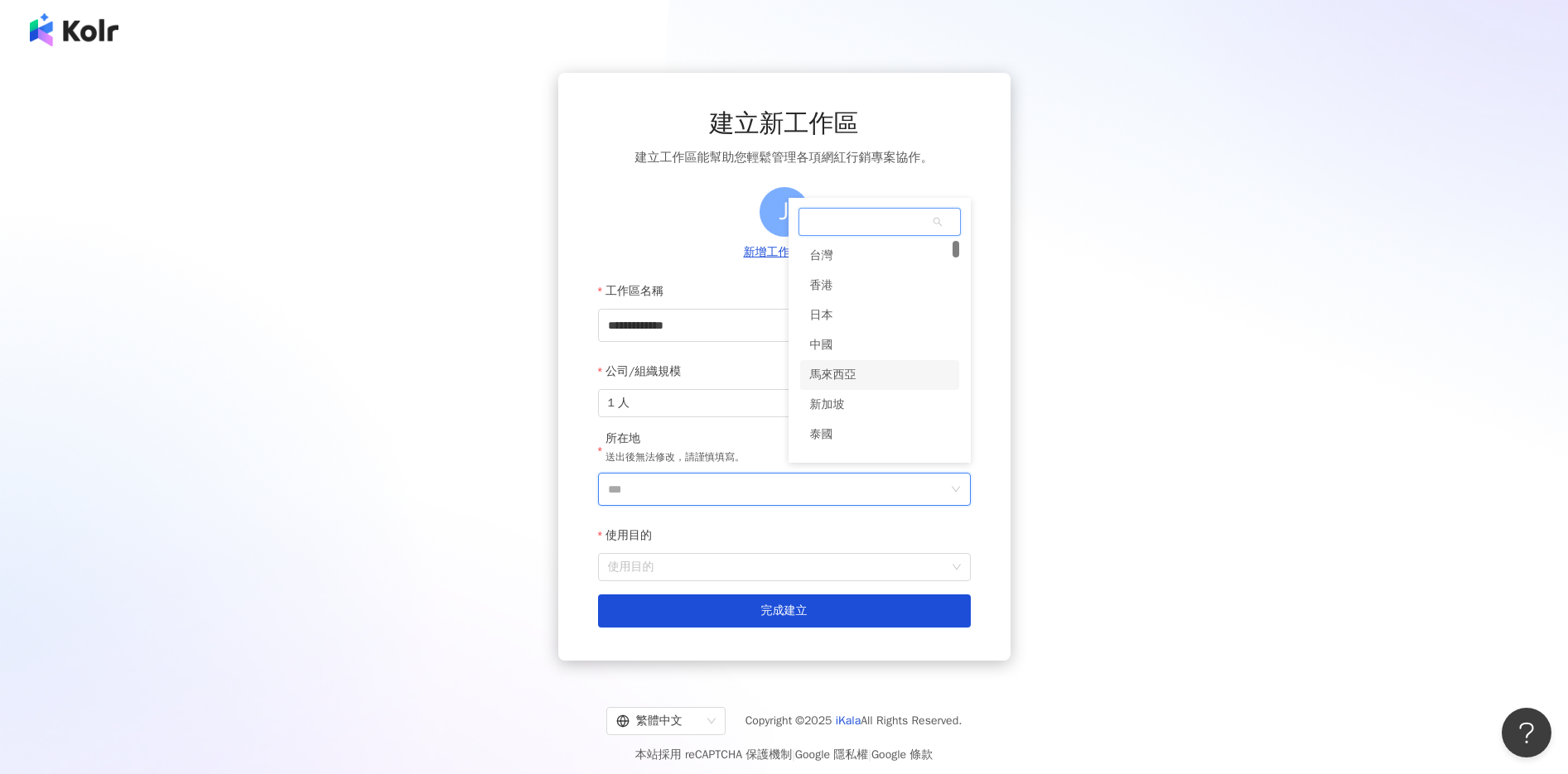 click on "馬來西亞" at bounding box center [833, 375] 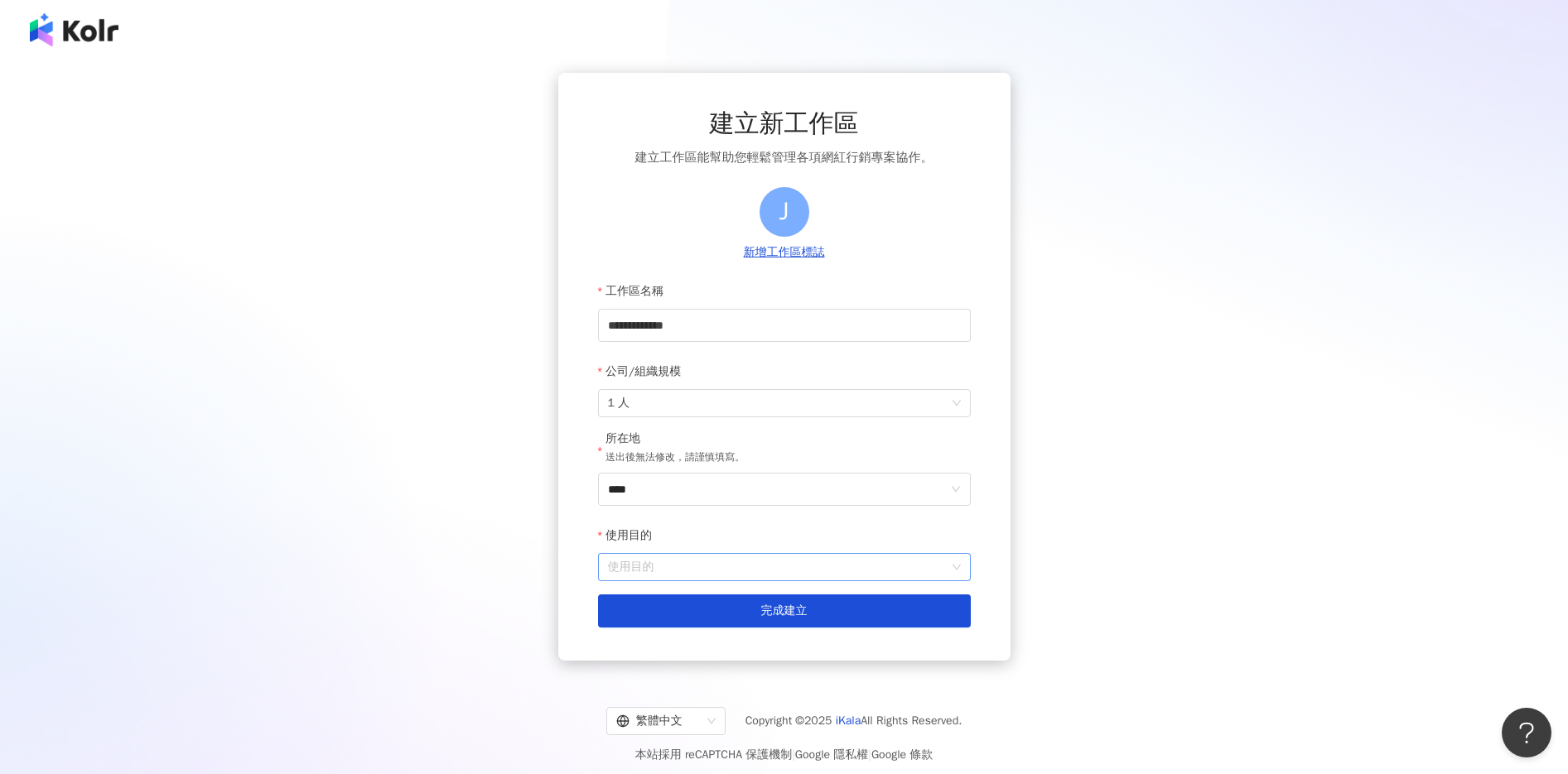 click on "使用目的" at bounding box center [784, 567] 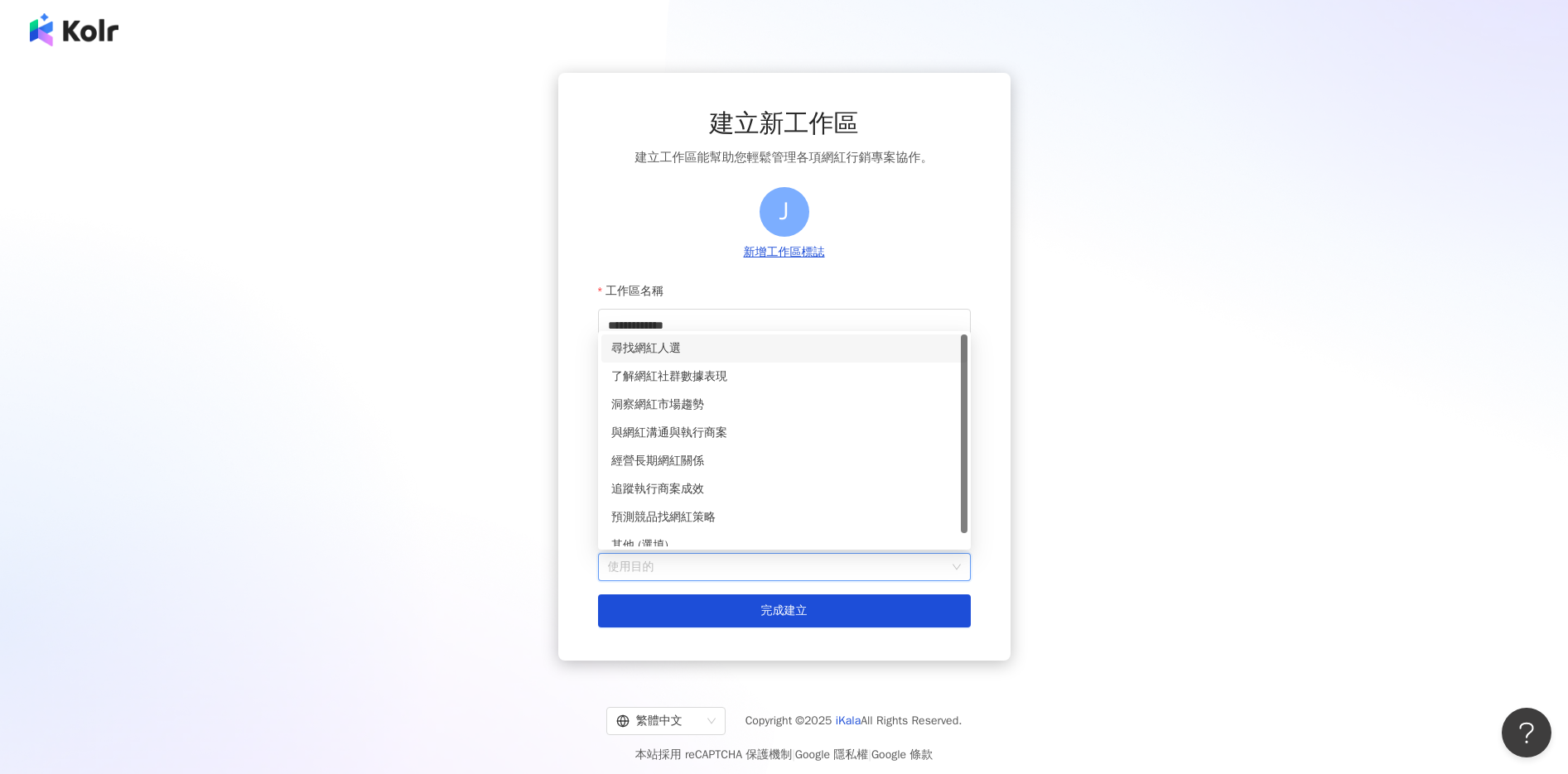 click on "尋找網紅人選" at bounding box center (784, 349) 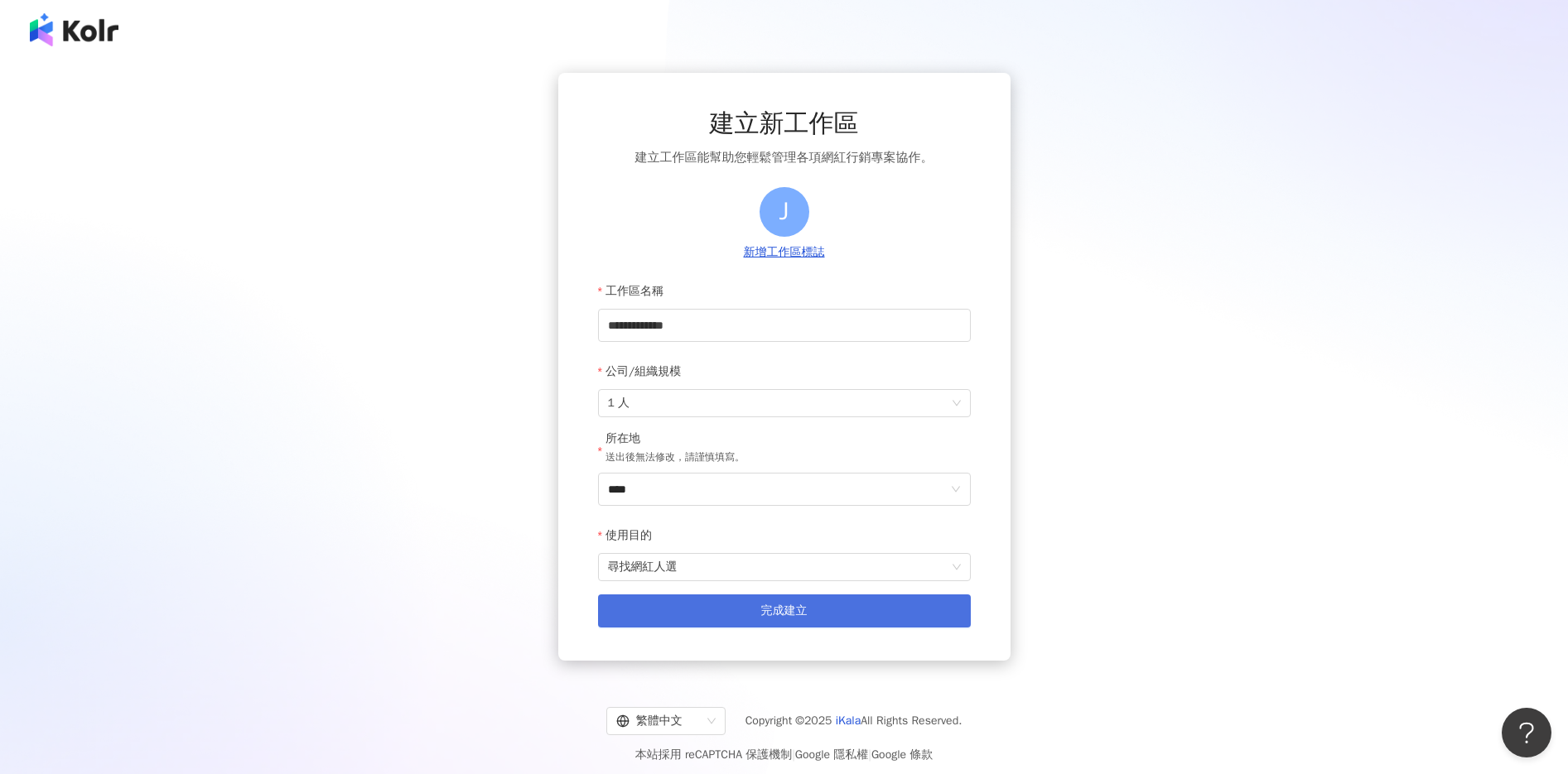 click on "完成建立" at bounding box center (784, 611) 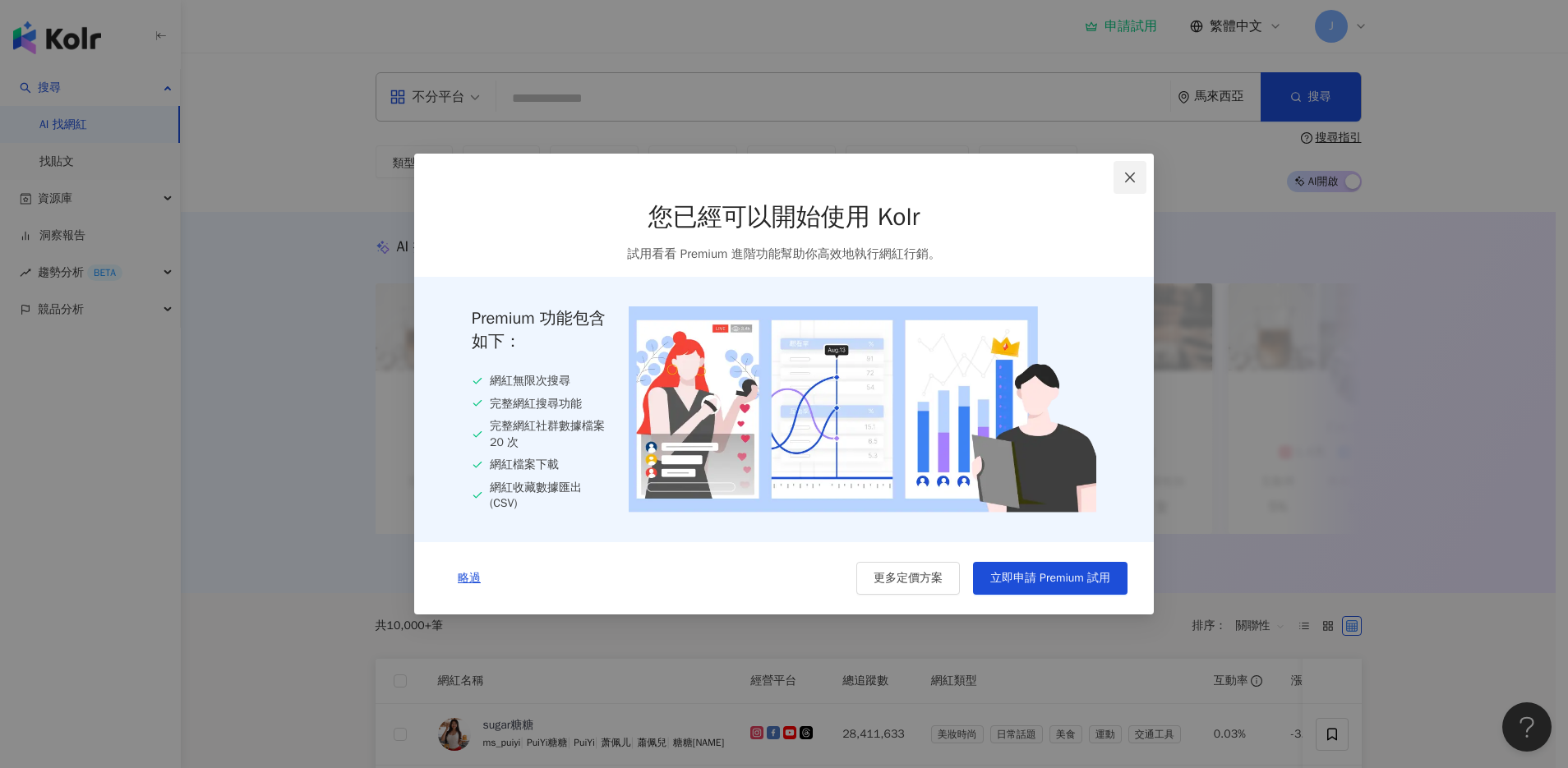click 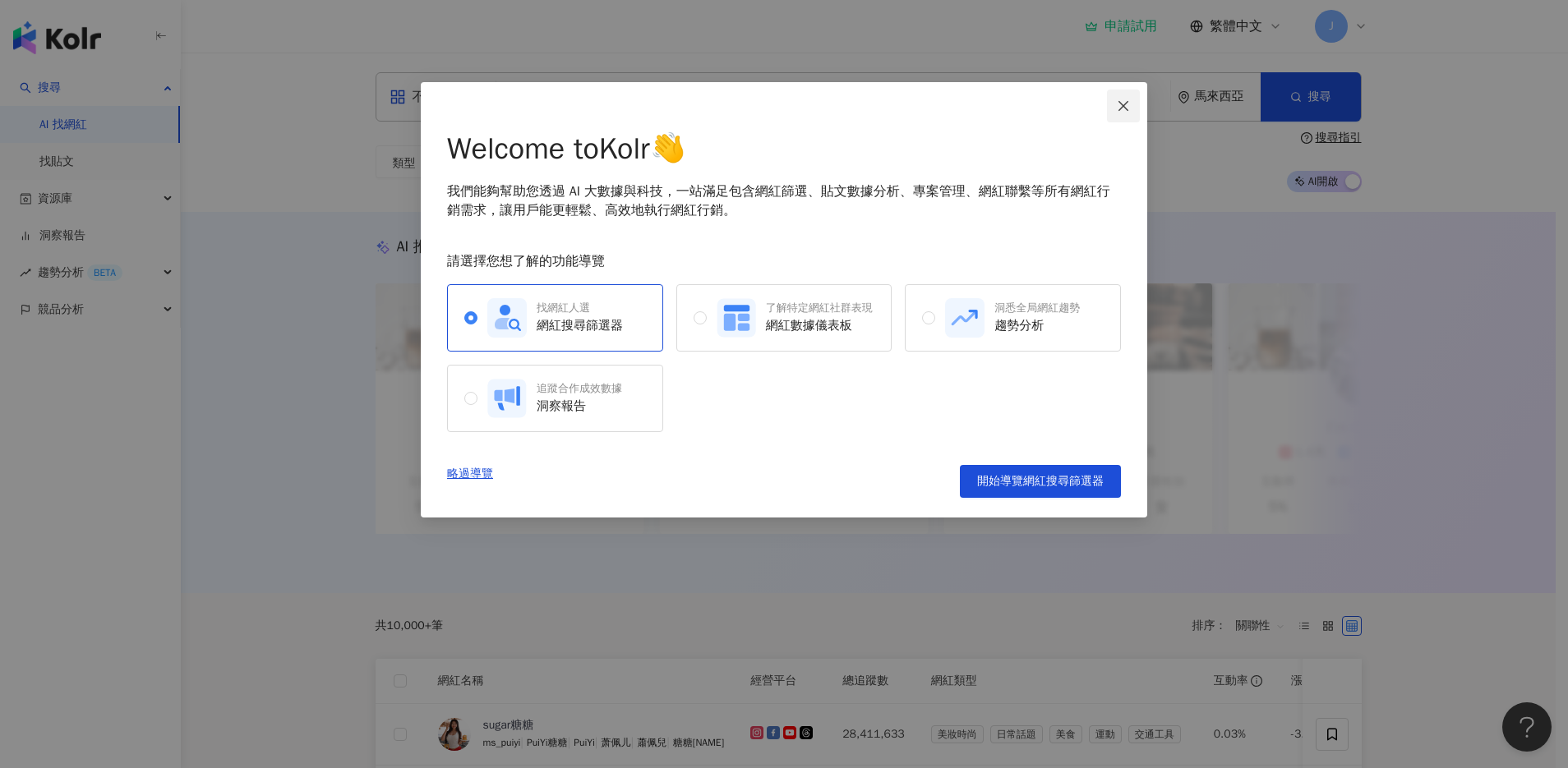 click 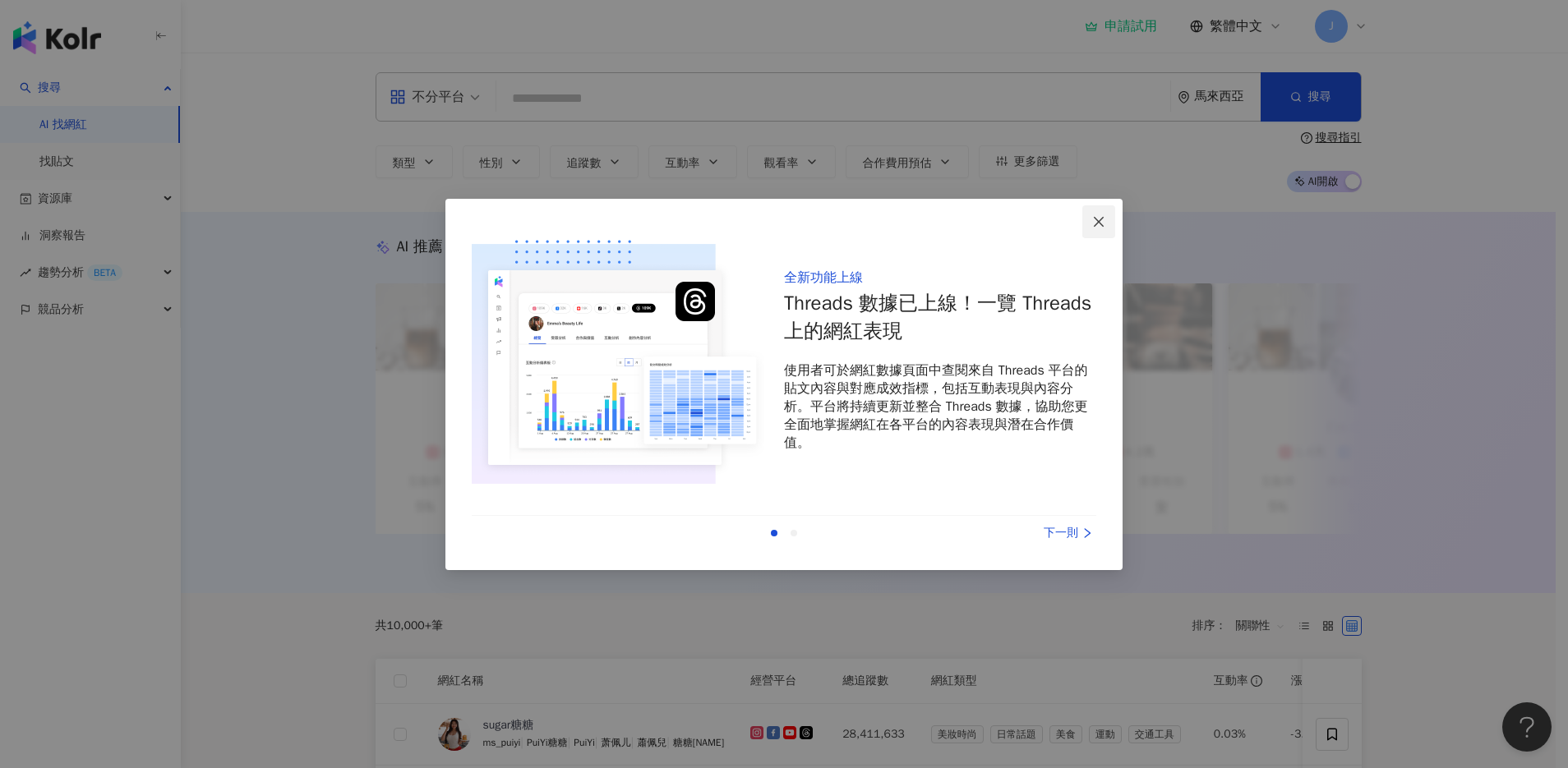 click at bounding box center (1099, 222) 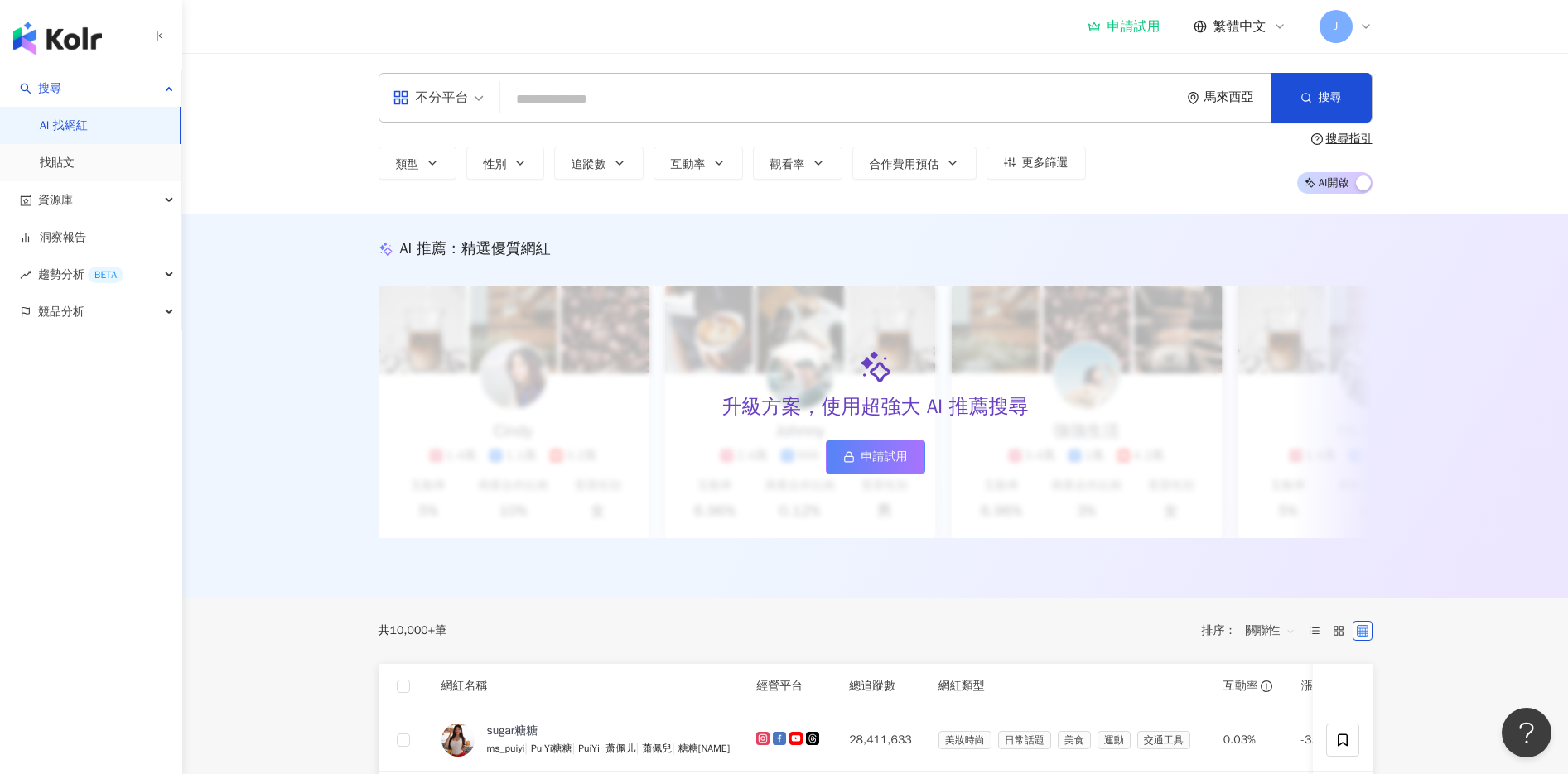click at bounding box center (840, 99) 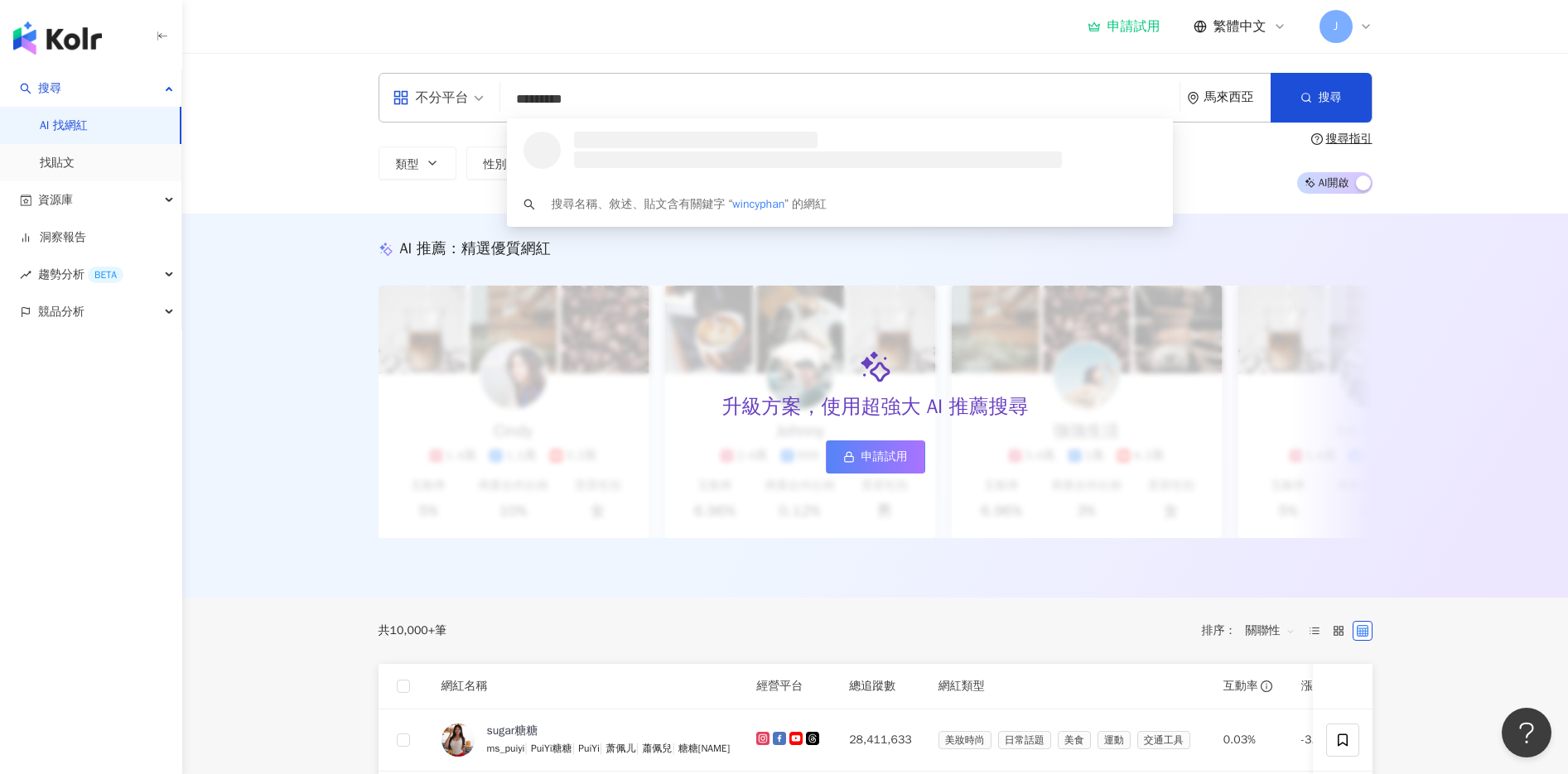 type on "**********" 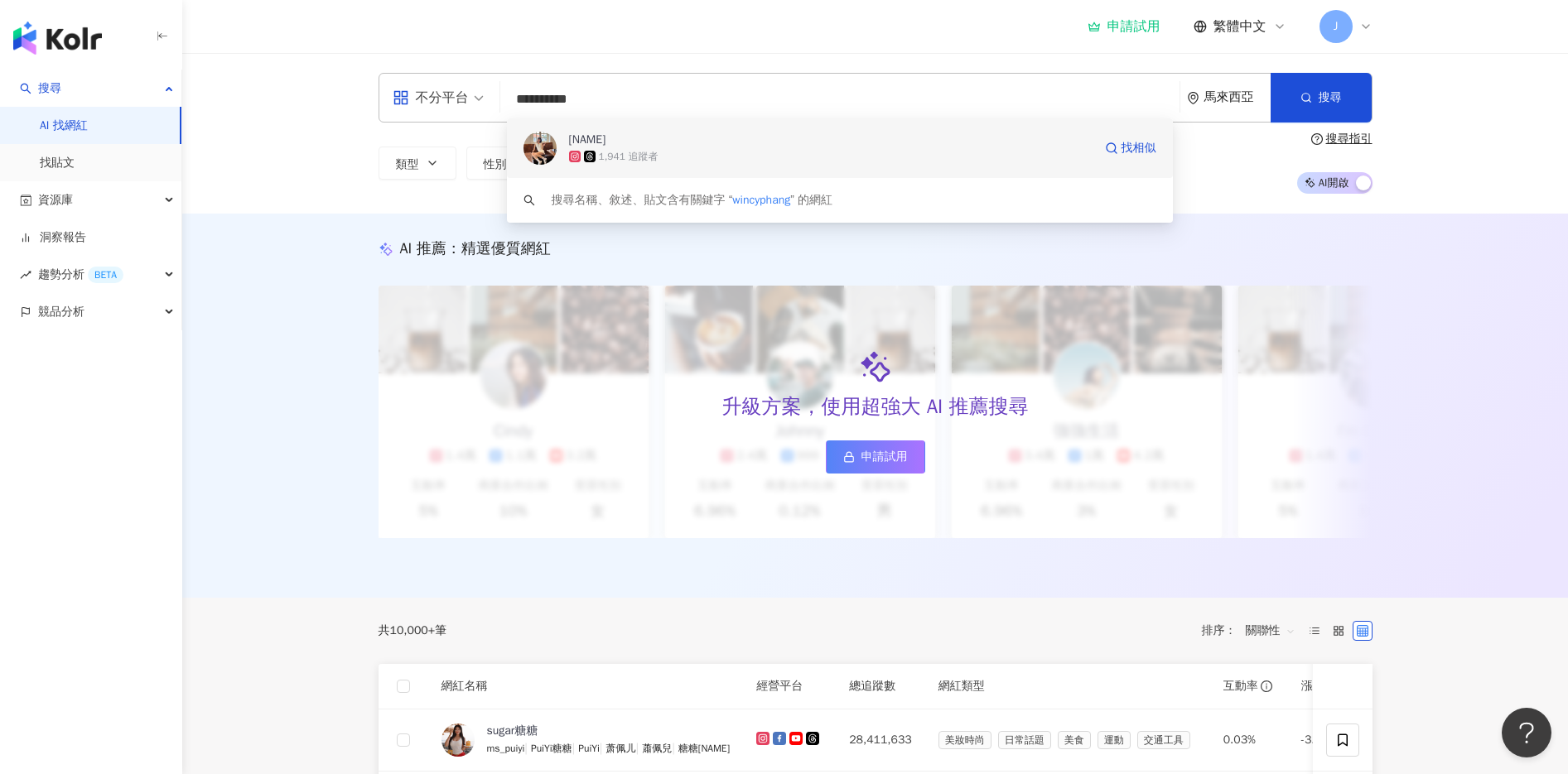 click on "1,941   追蹤者" at bounding box center (831, 156) 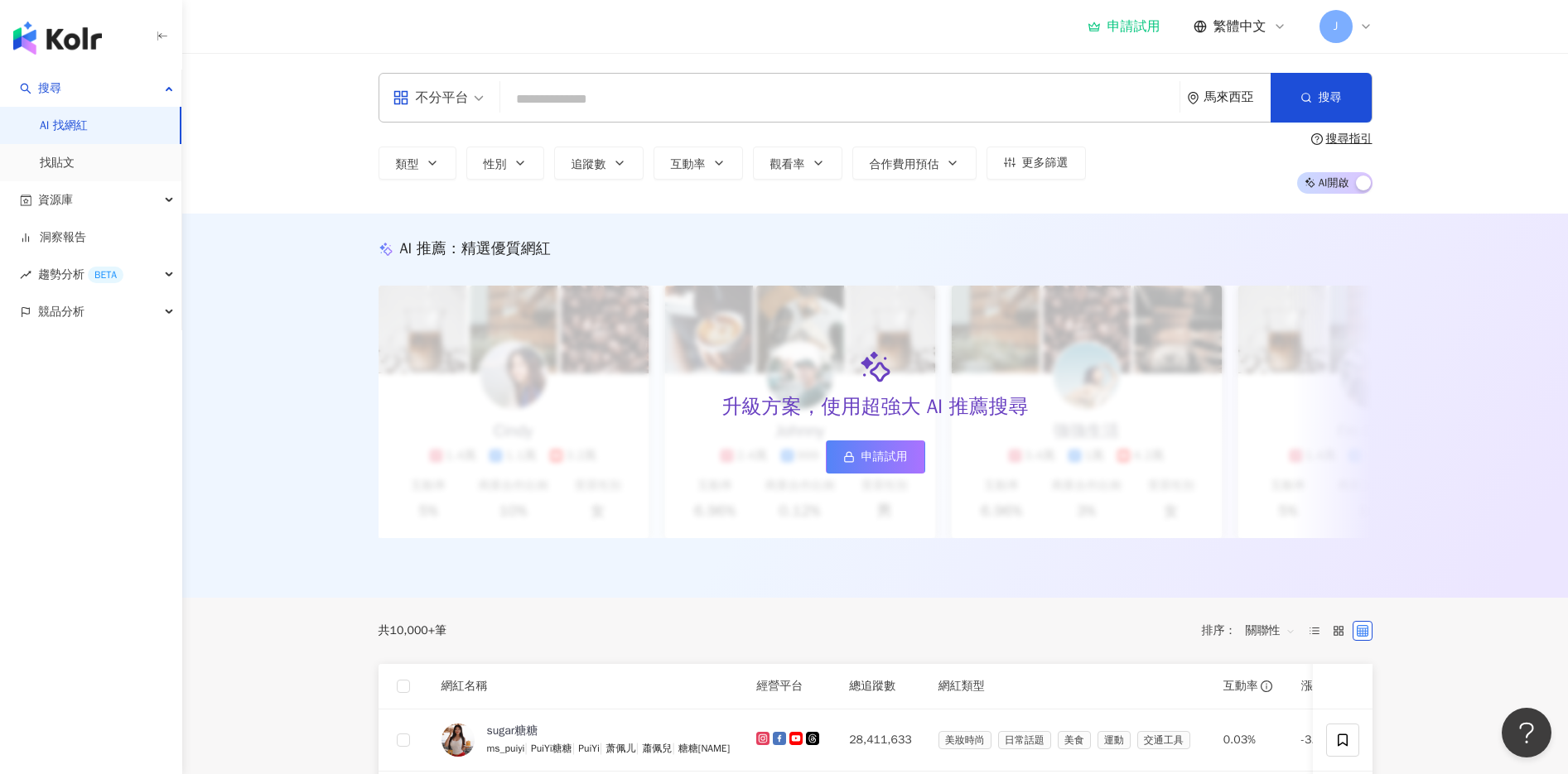 click on "AI  開啟 AI  關閉" at bounding box center (1334, 183) 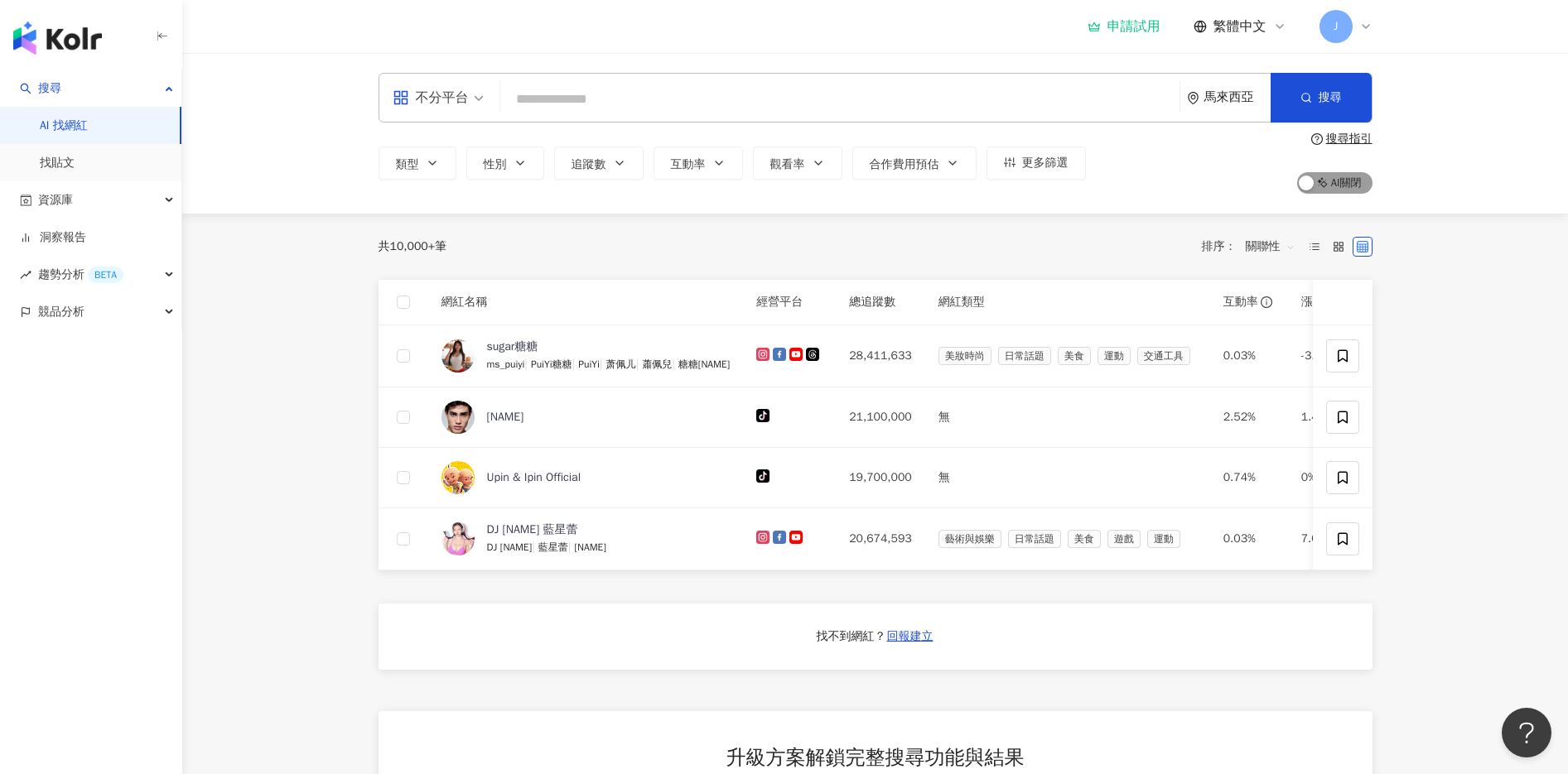 click on "AI  開啟 AI  關閉" at bounding box center (1334, 183) 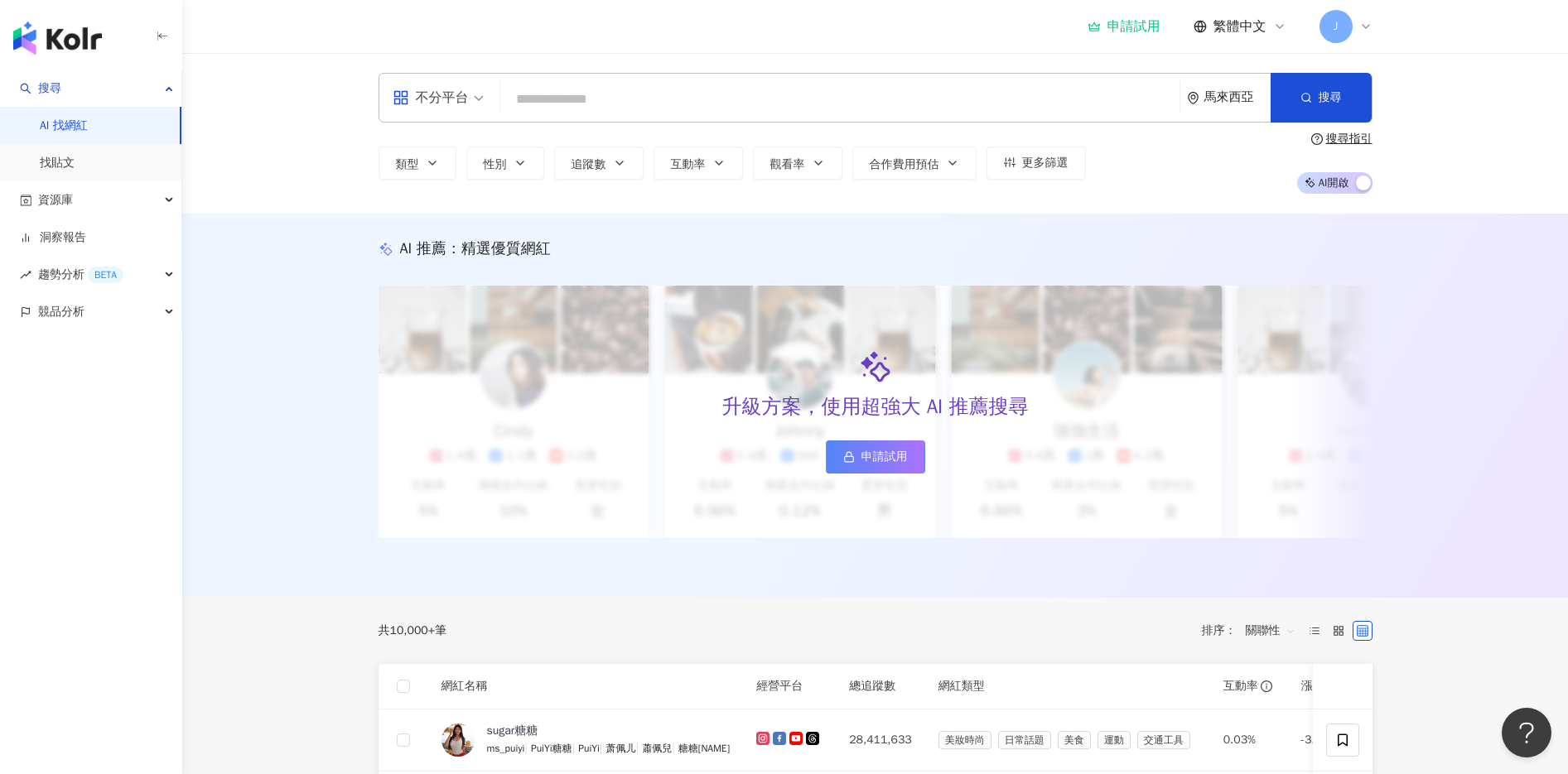 click on "AI  開啟 AI  關閉" at bounding box center [1334, 183] 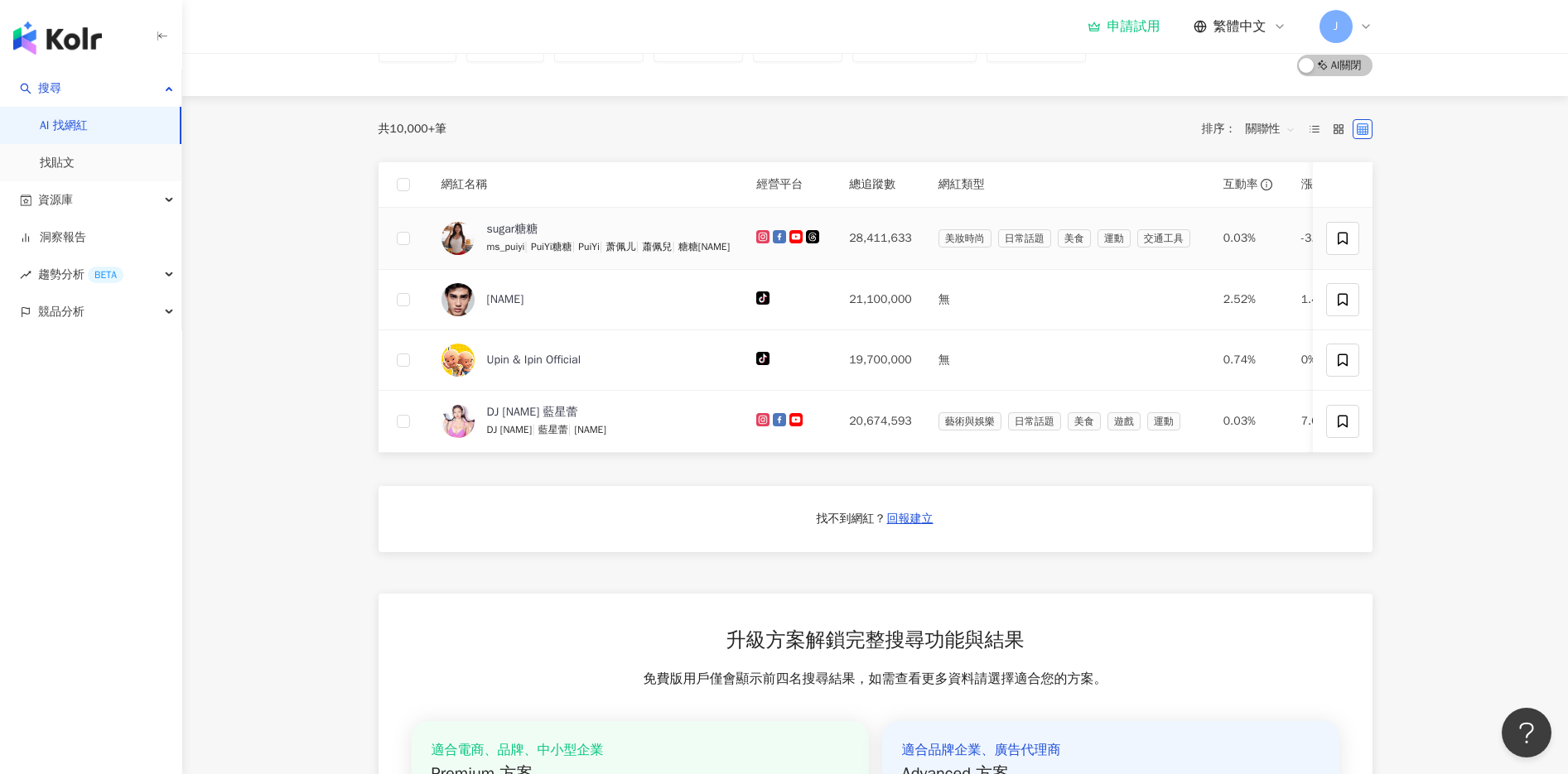 scroll, scrollTop: 331, scrollLeft: 0, axis: vertical 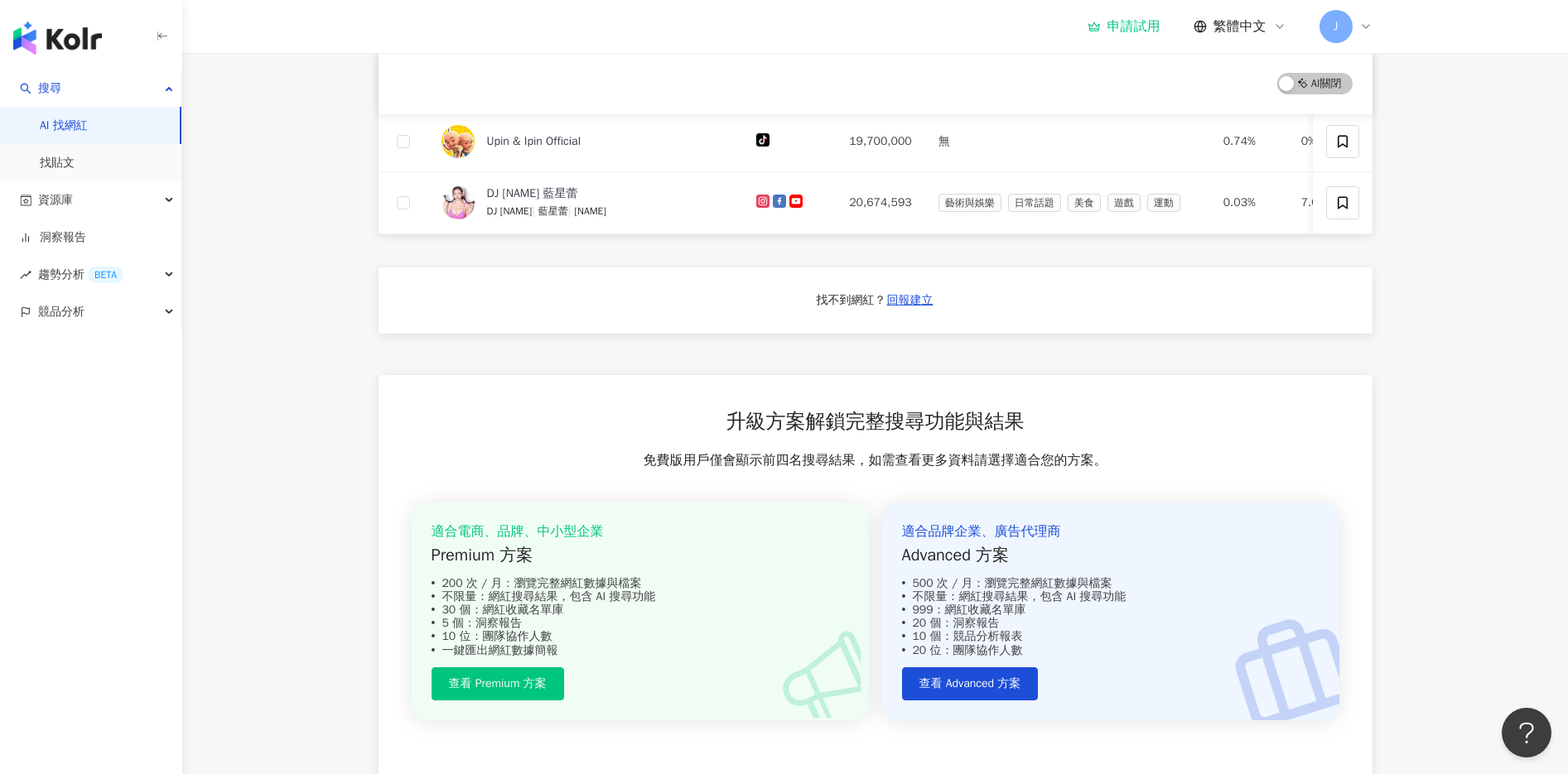 drag, startPoint x: 1526, startPoint y: 386, endPoint x: 1517, endPoint y: 377, distance: 12.727922 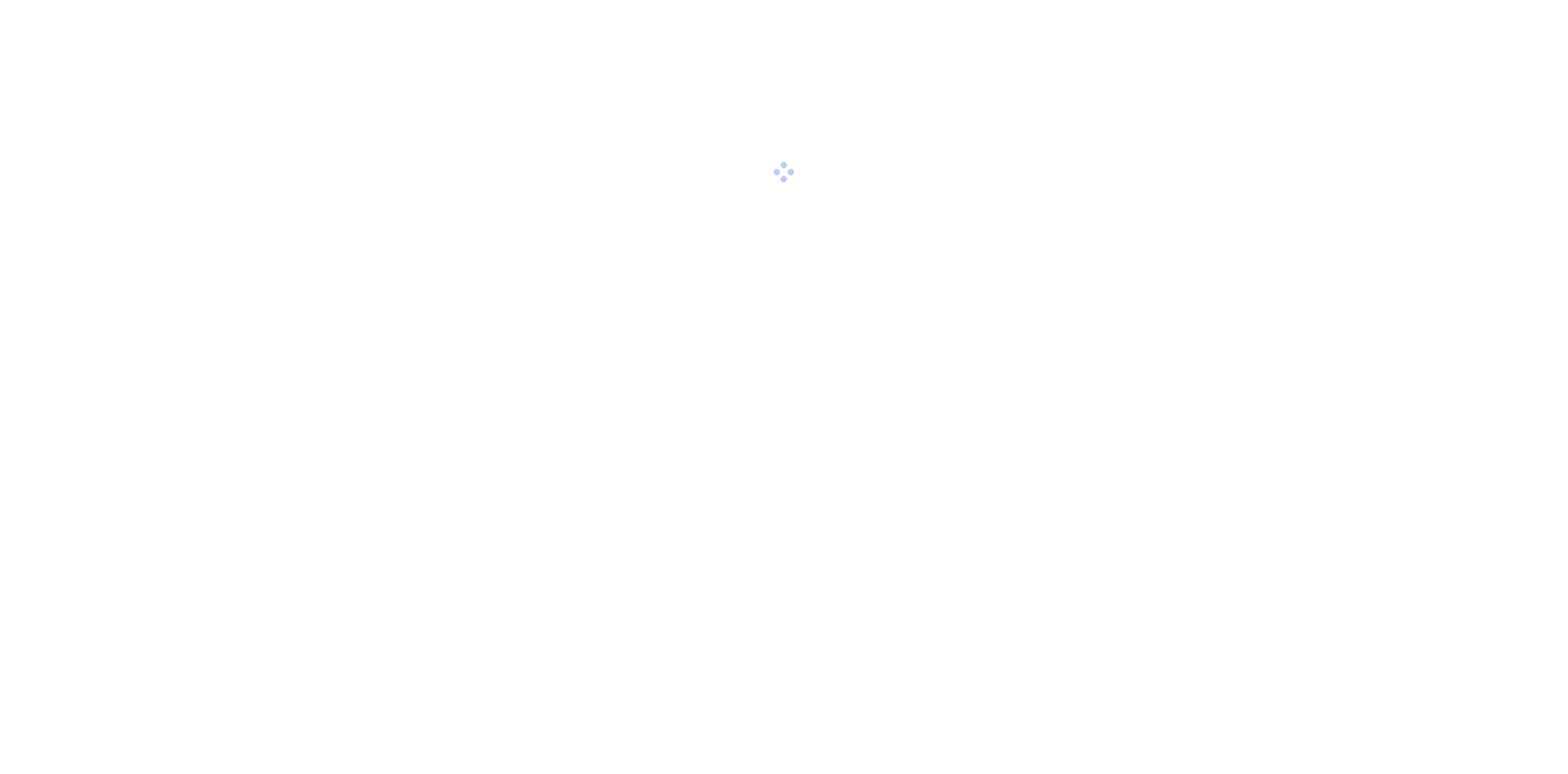 scroll, scrollTop: 0, scrollLeft: 0, axis: both 